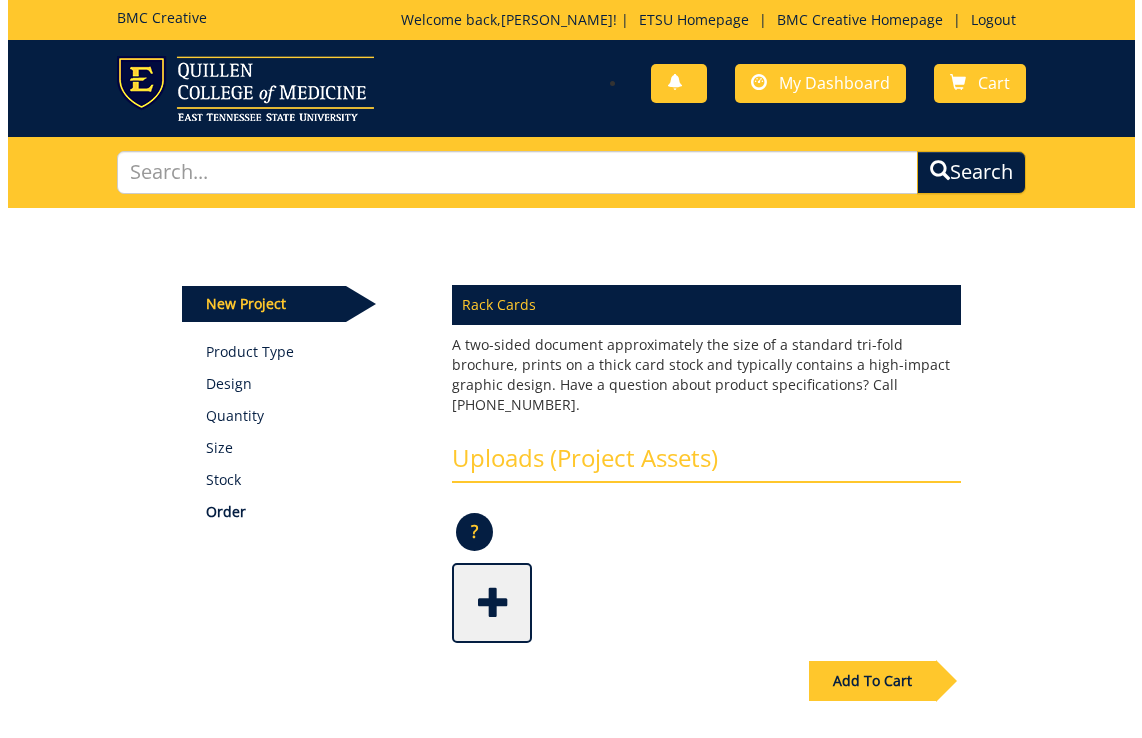 scroll, scrollTop: 235, scrollLeft: 0, axis: vertical 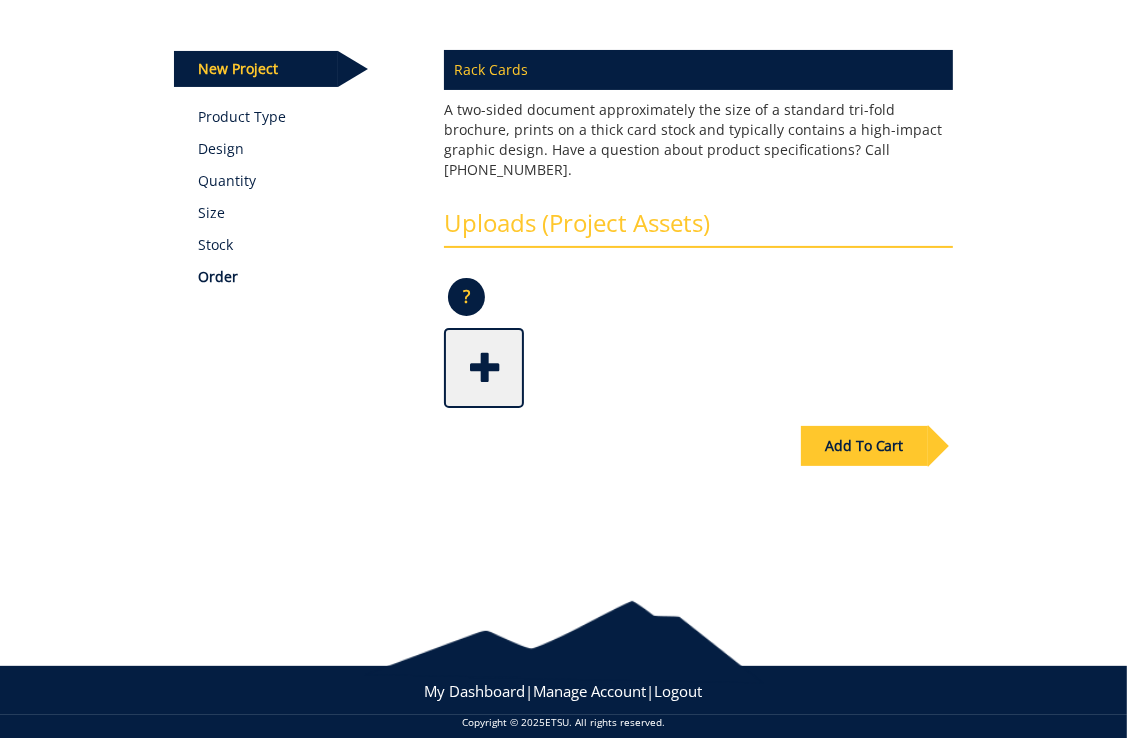 click at bounding box center [486, 366] 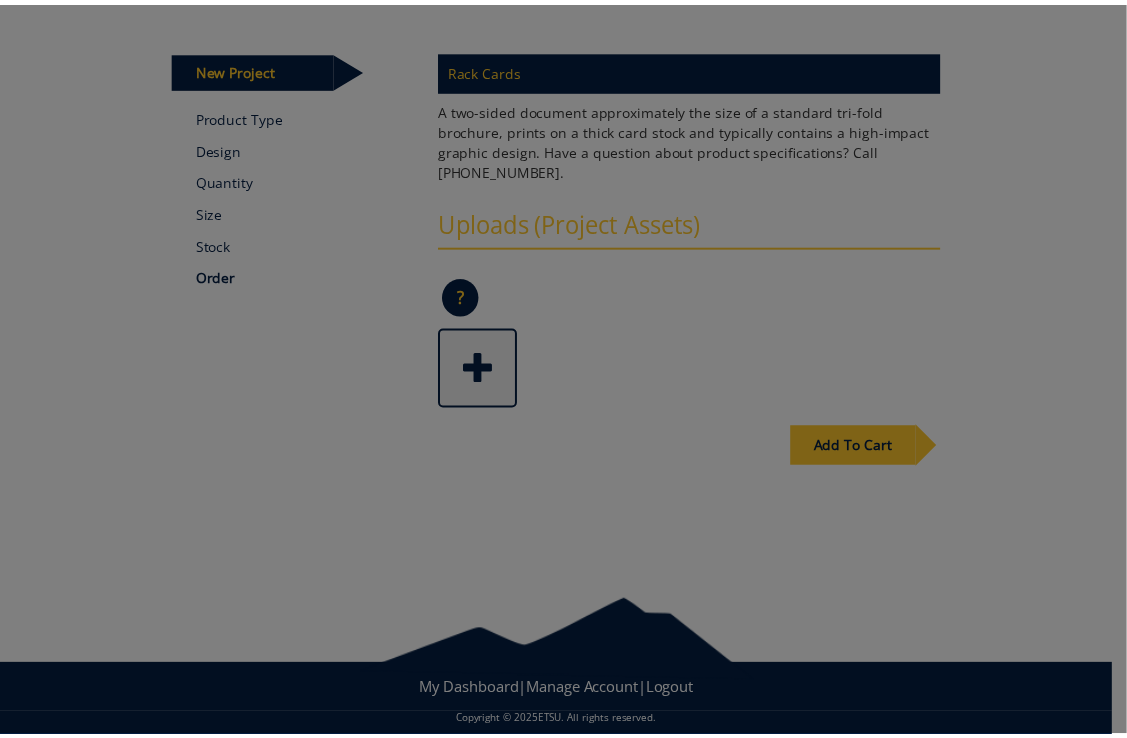 scroll, scrollTop: 0, scrollLeft: 0, axis: both 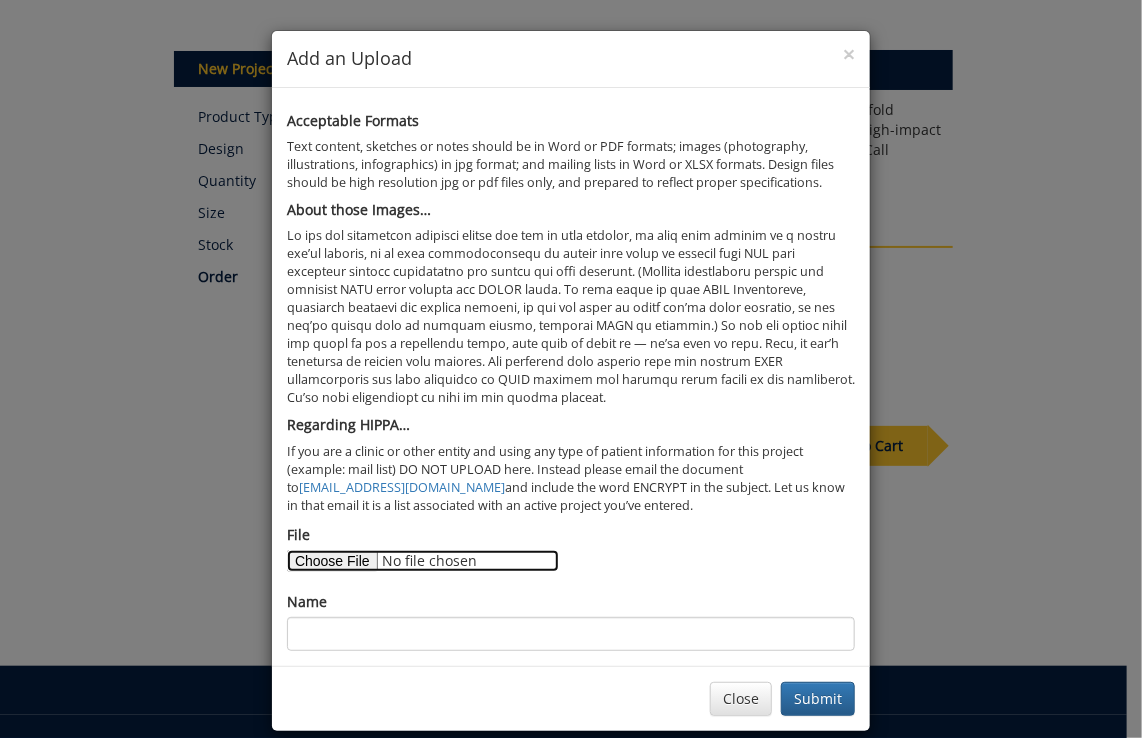 click on "File" at bounding box center (423, 561) 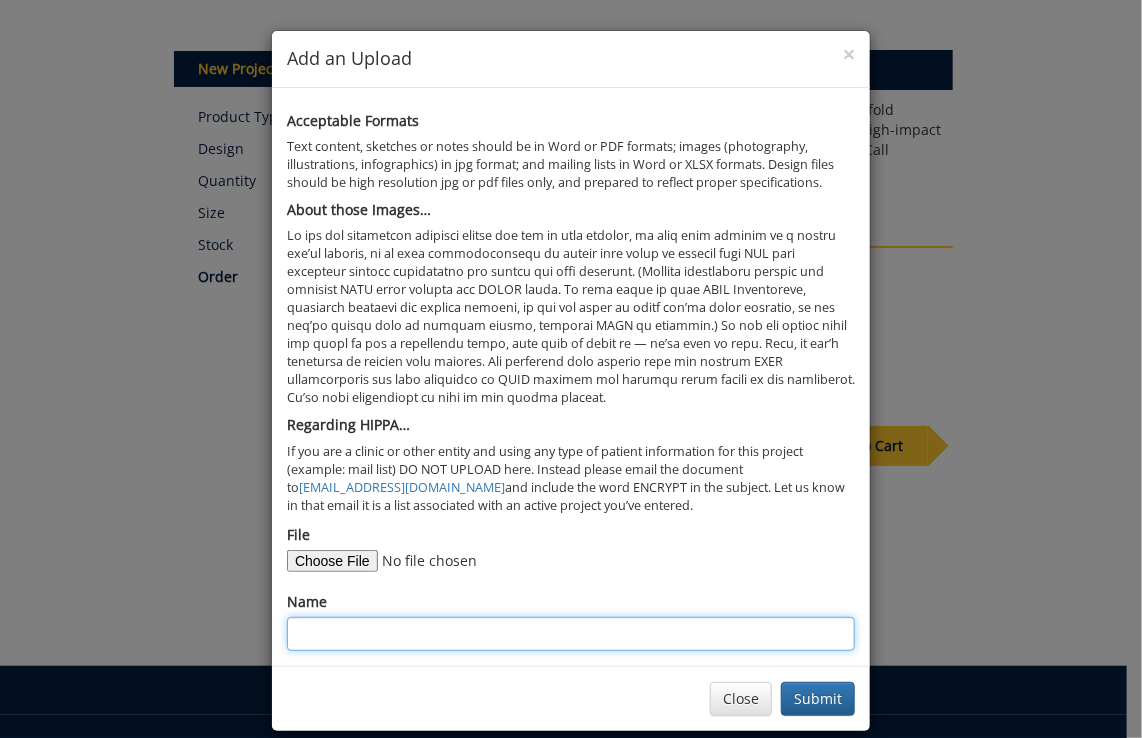 click on "Name" at bounding box center (571, 634) 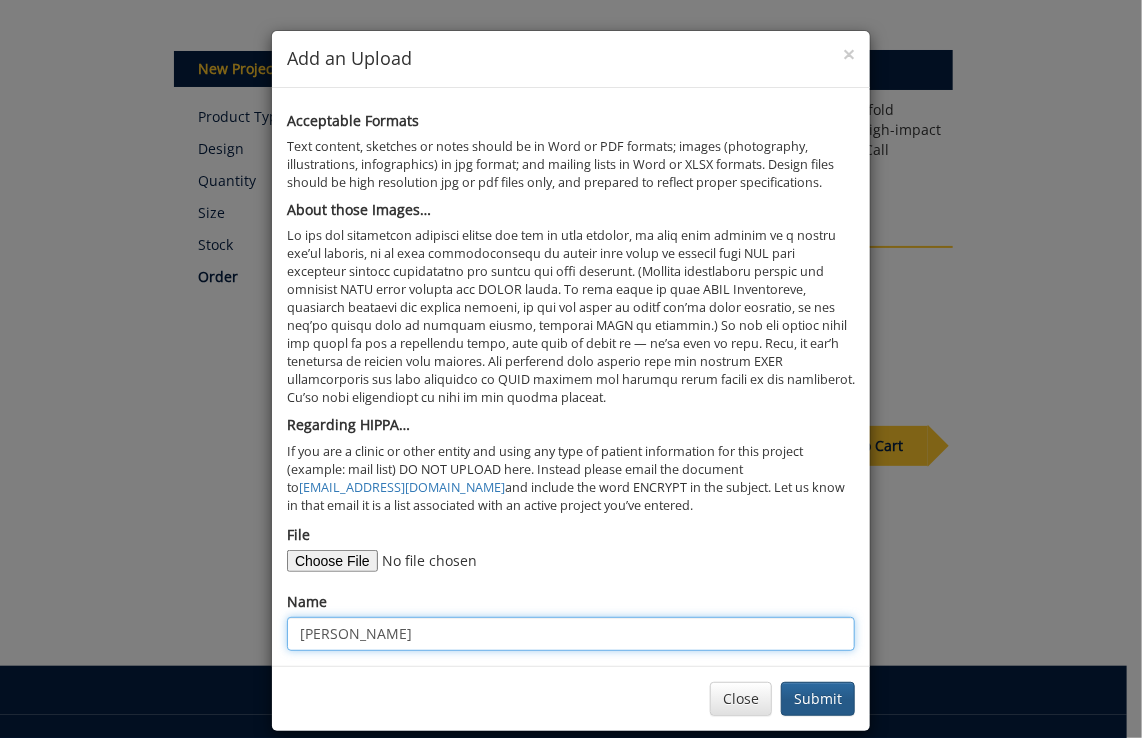 type on "Alex Nelson" 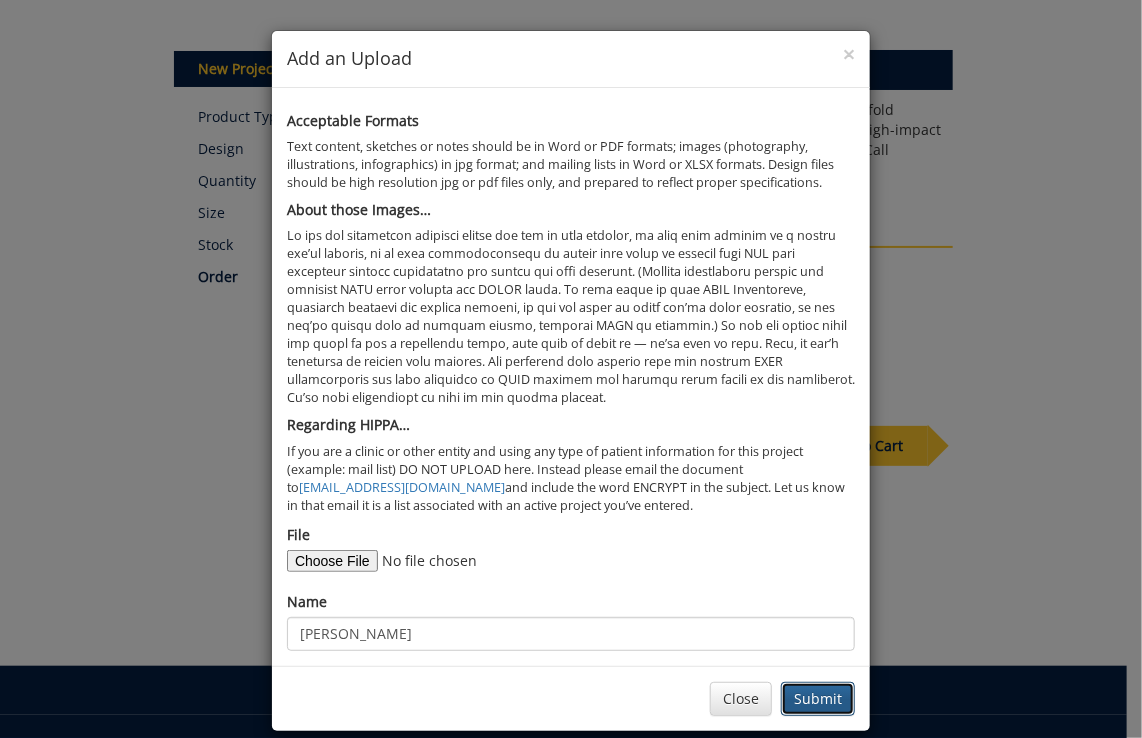 click on "Submit" at bounding box center (818, 699) 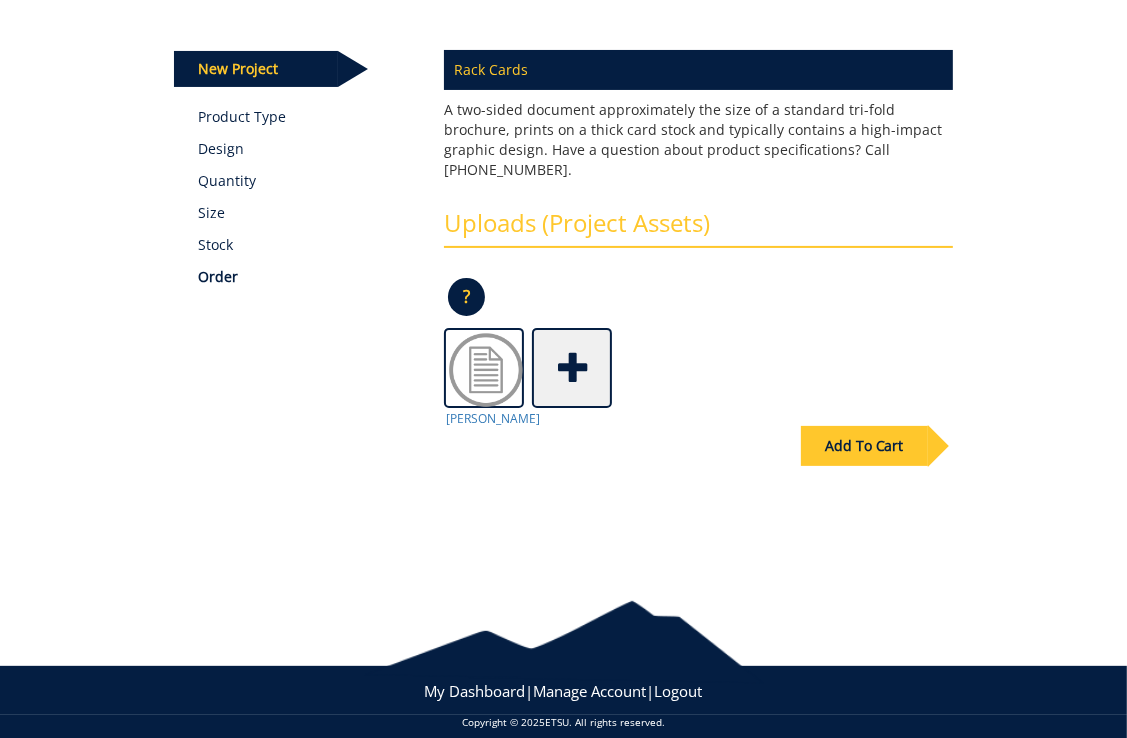 click on "Add To Cart" at bounding box center [563, 487] 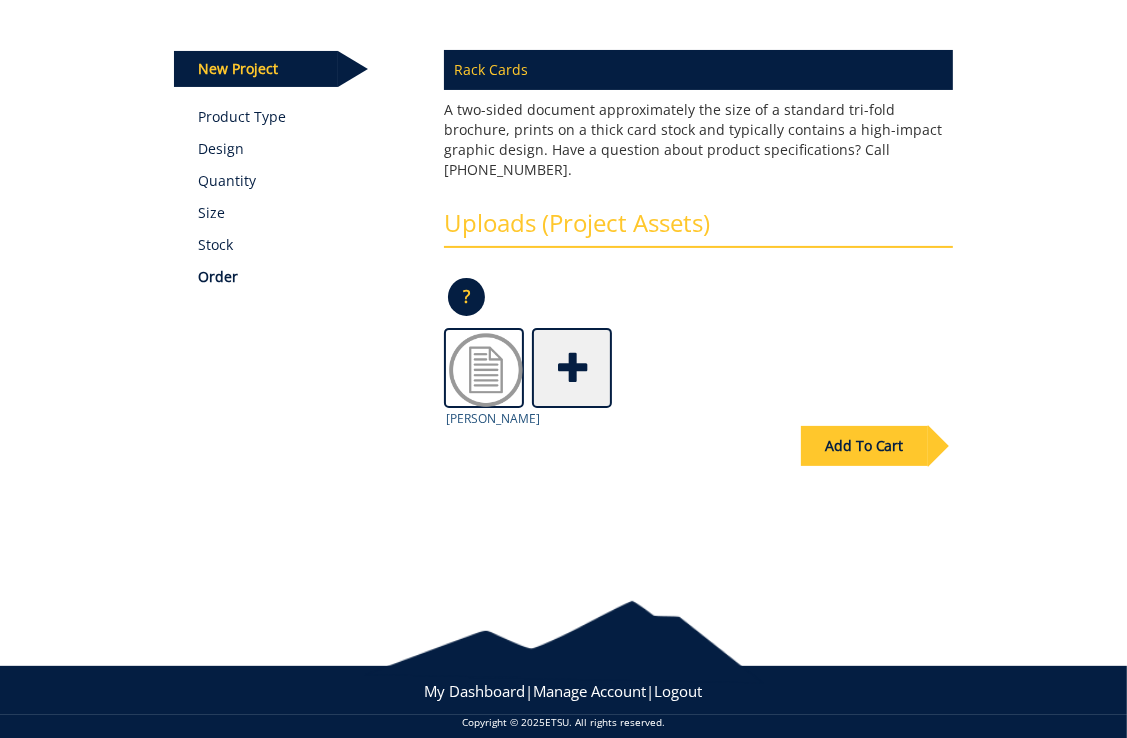 click at bounding box center [486, 370] 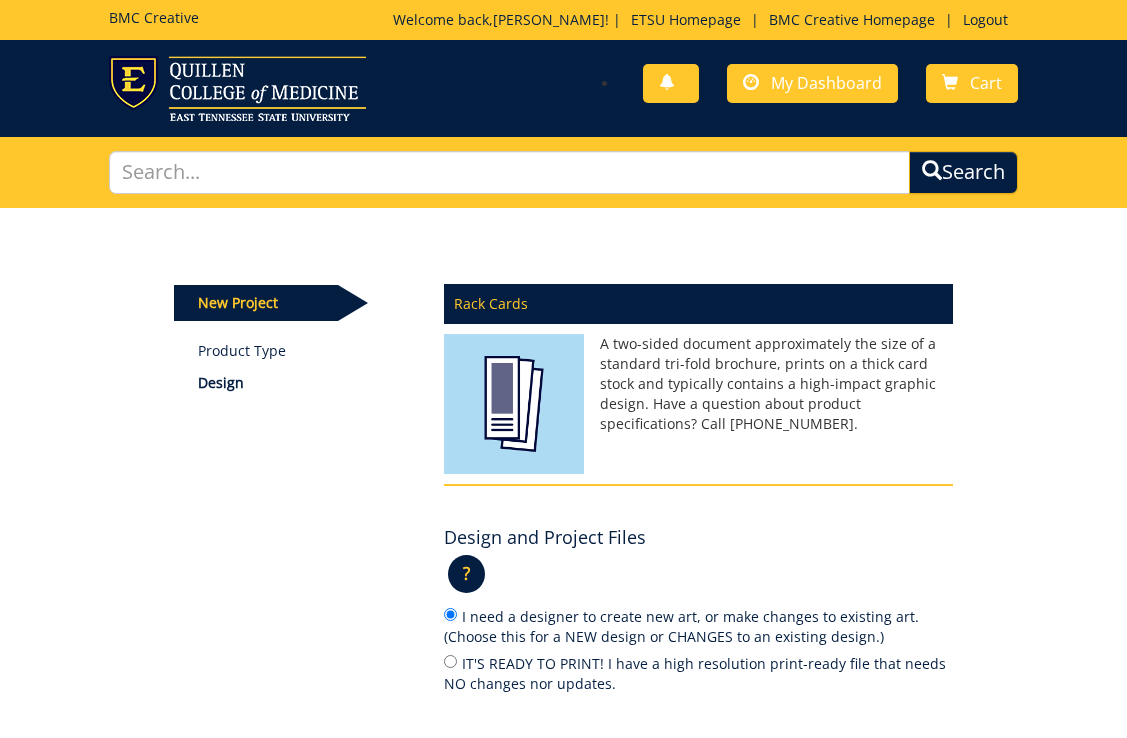 scroll, scrollTop: 191, scrollLeft: 0, axis: vertical 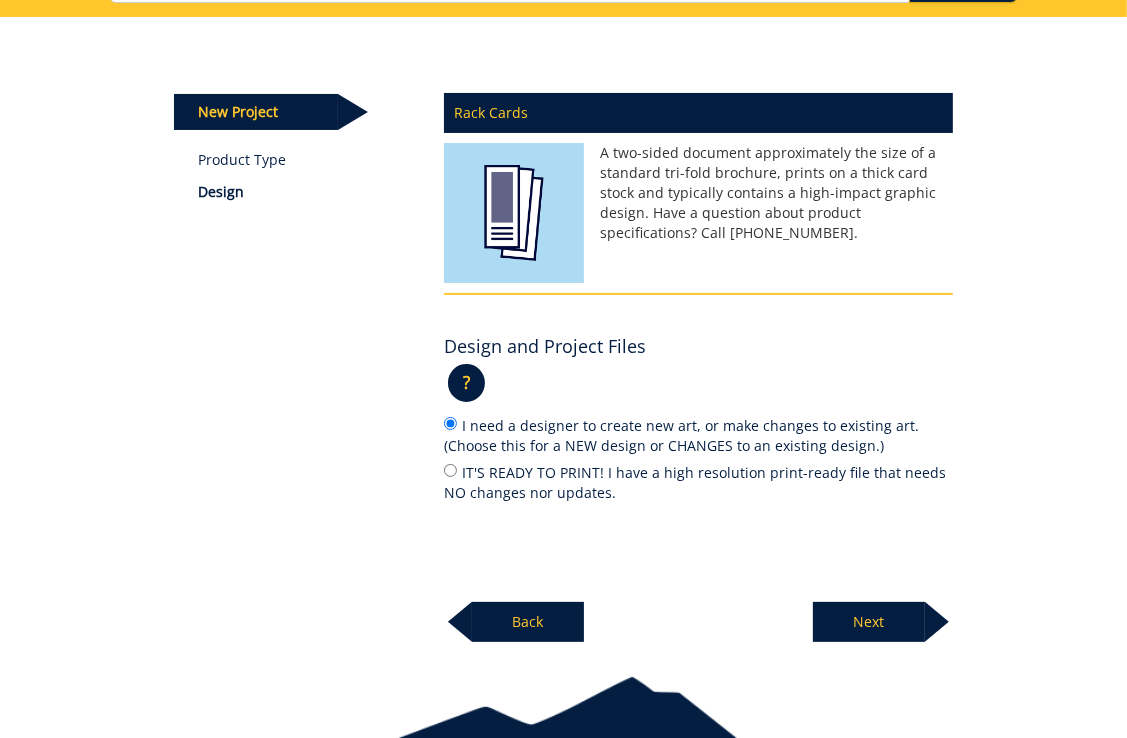 click on "Next" at bounding box center (869, 622) 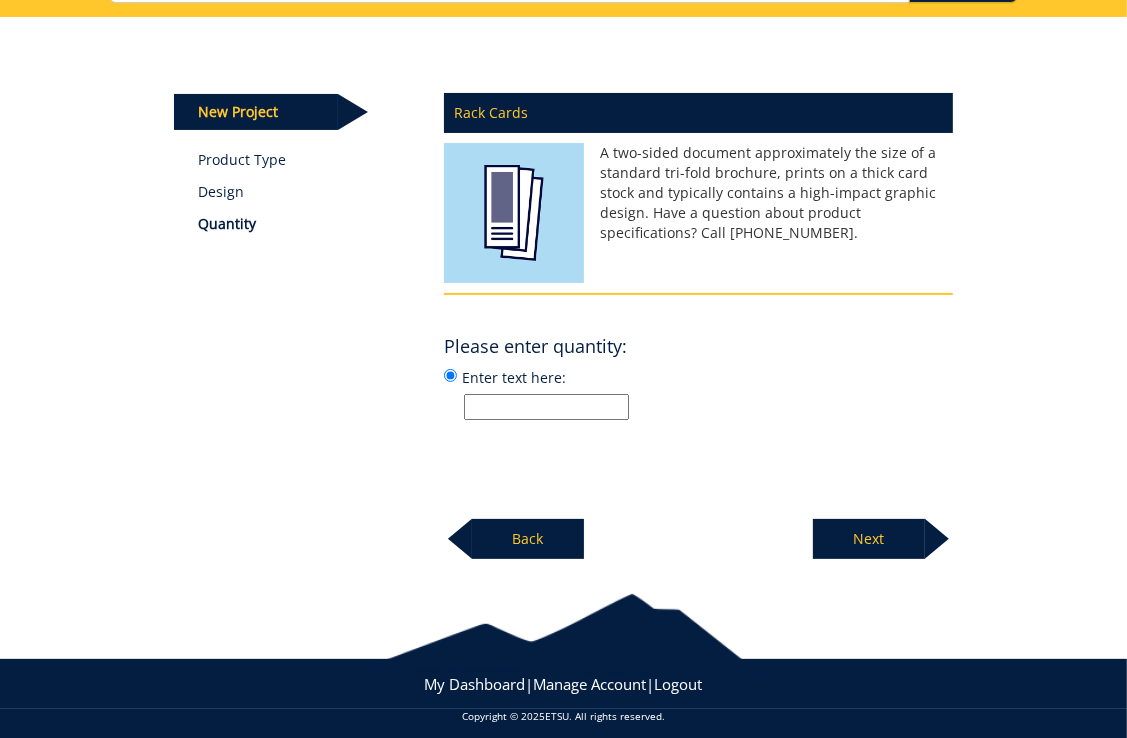 click on "Enter text here:" at bounding box center [546, 407] 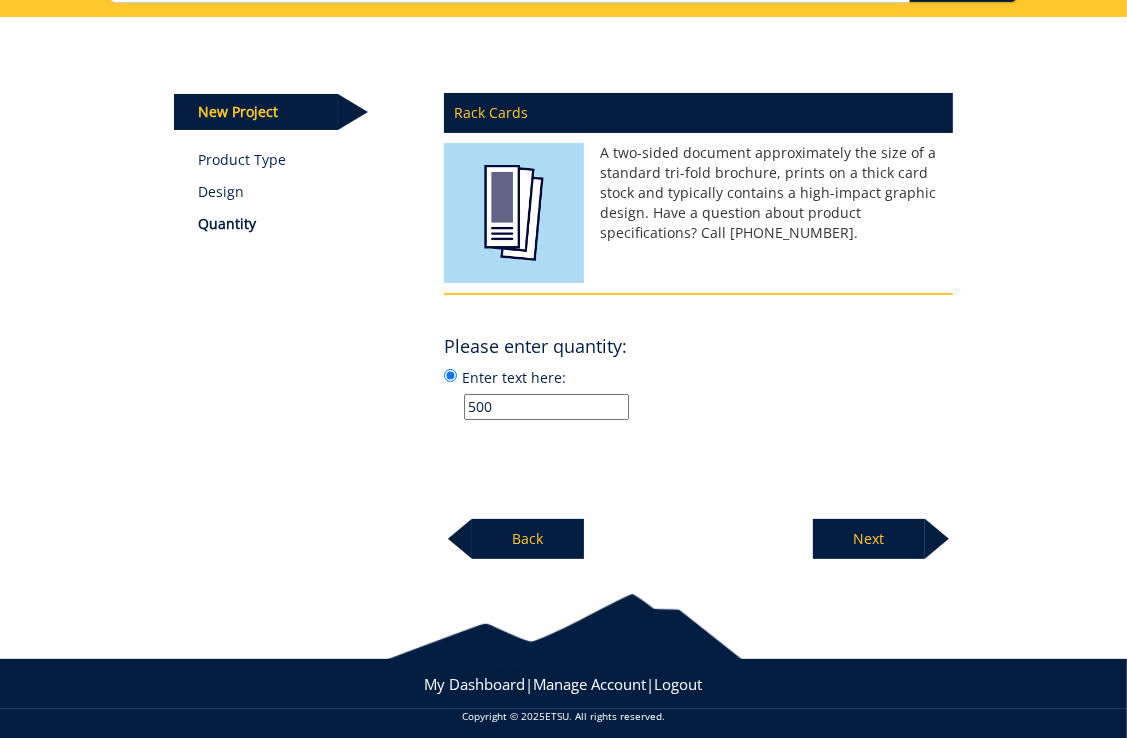 type on "500" 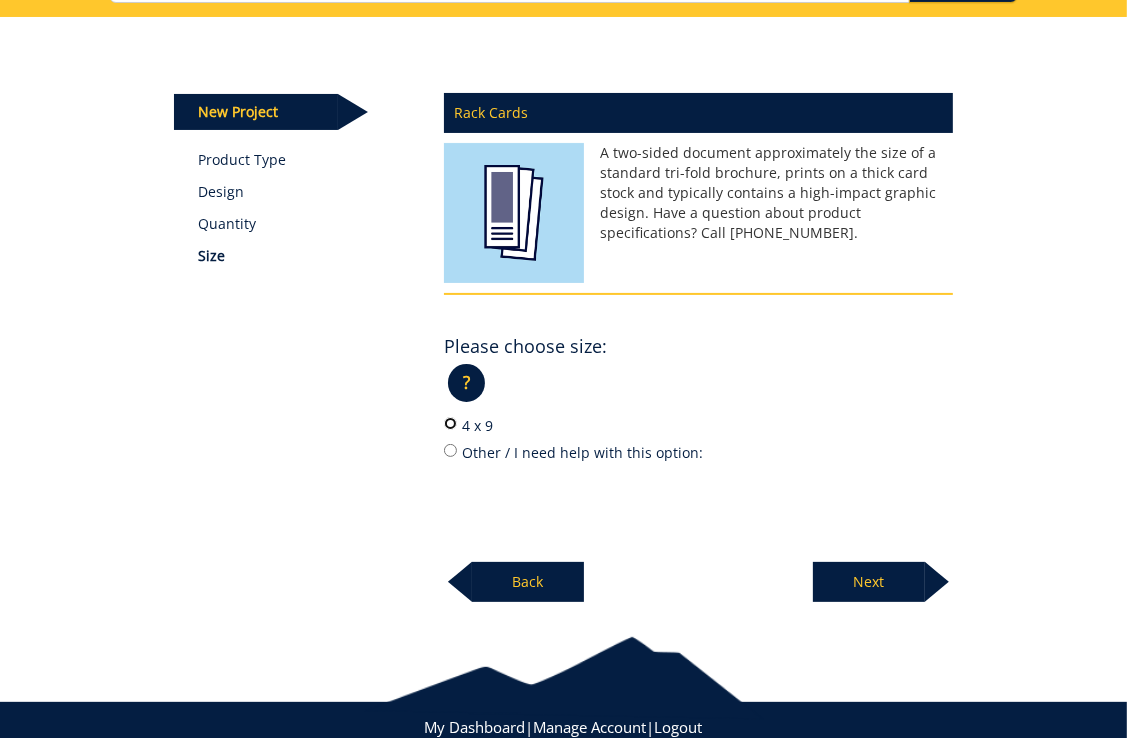 click on "4 x 9" at bounding box center (450, 423) 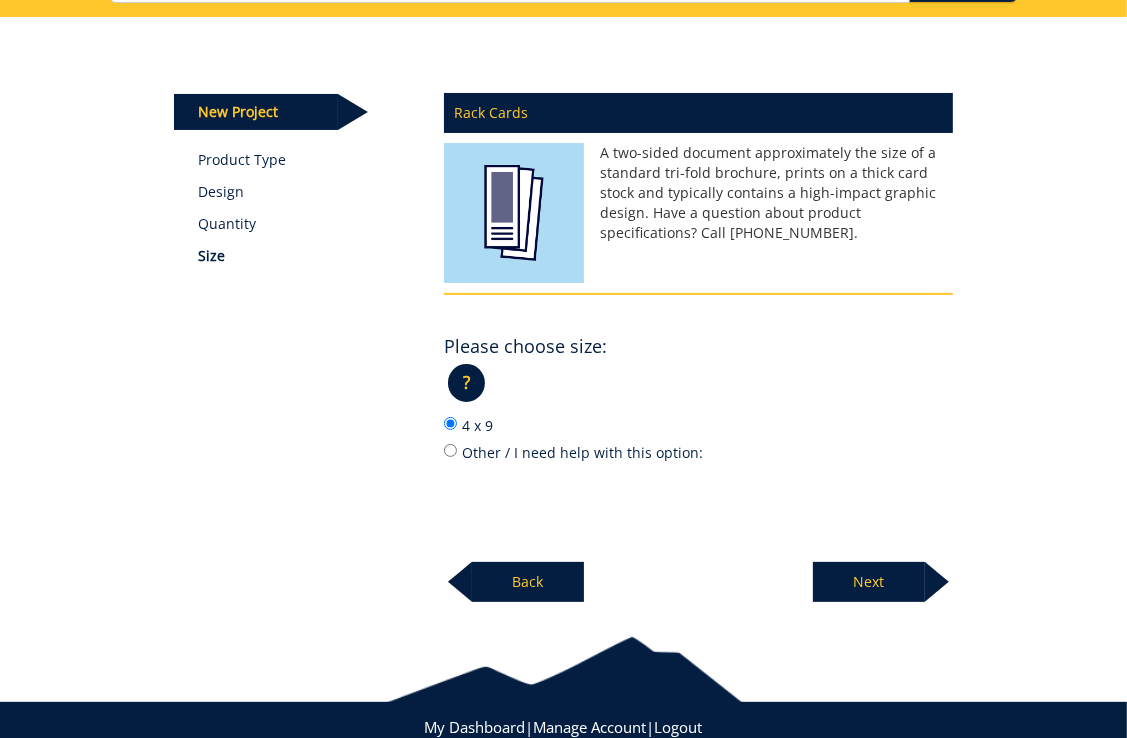 click on "BMC Creative
Welcome back,  Alex !
|
ETSU Homepage  |
BMC Creative
Homepage
|  Logout" at bounding box center [563, 302] 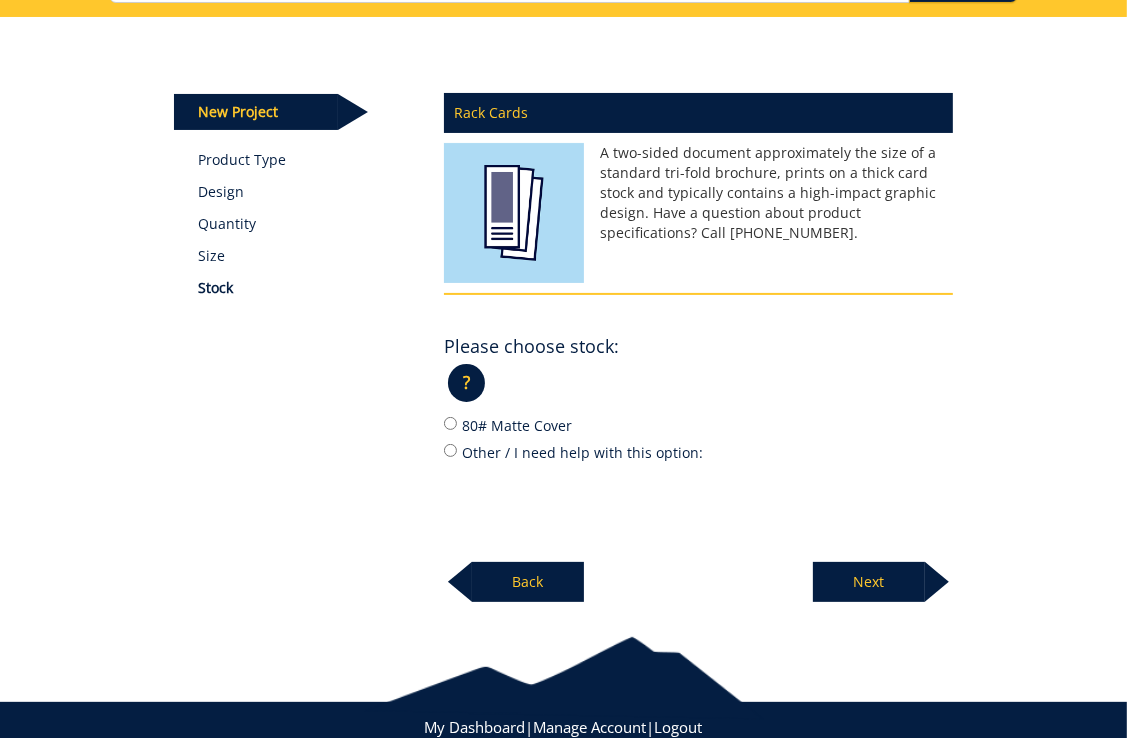 click on "80# Matte Cover" at bounding box center (698, 425) 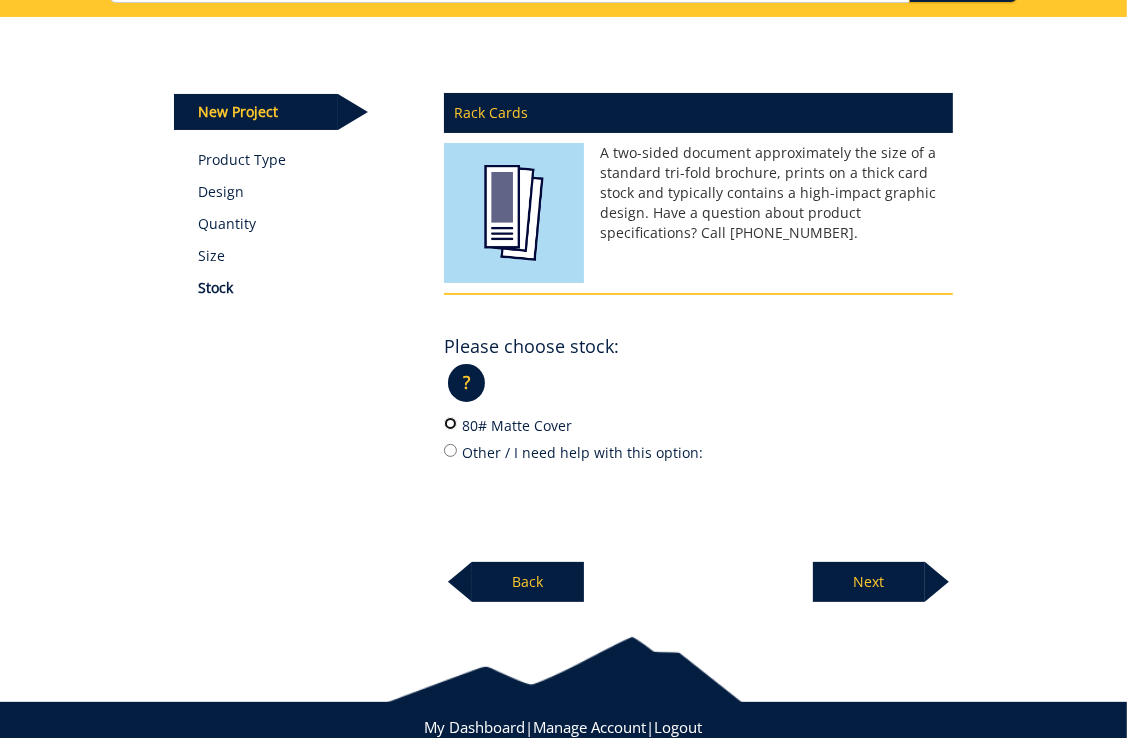 radio on "true" 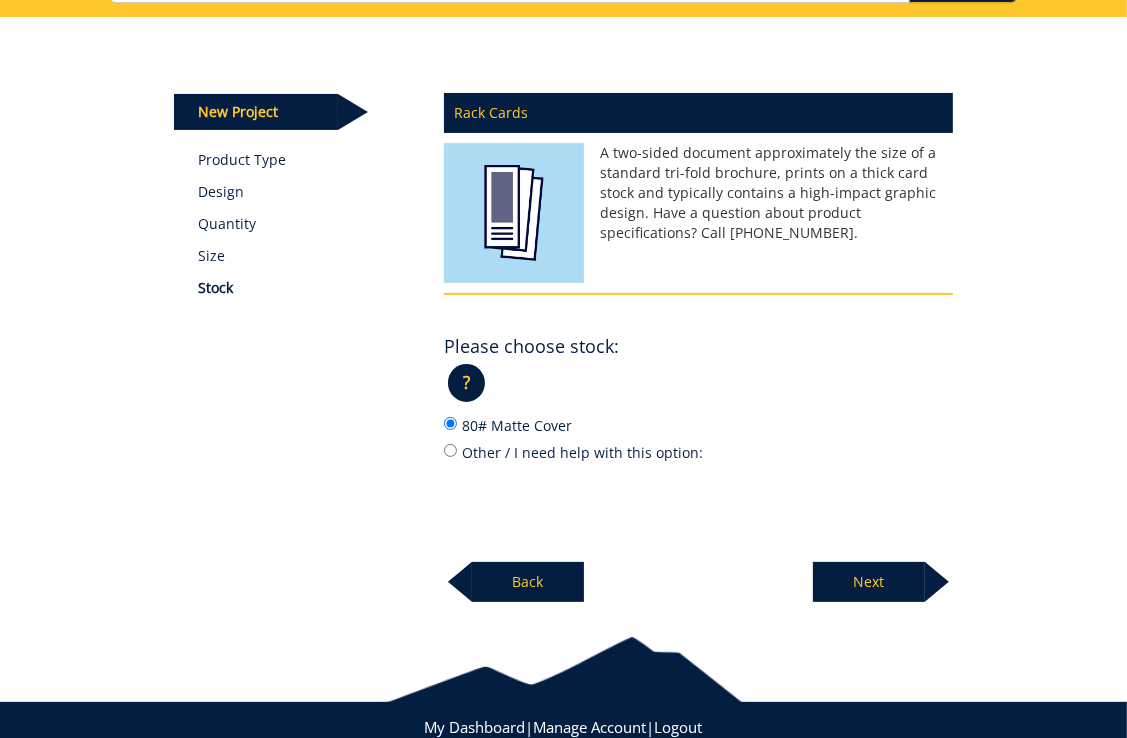 click on "Next" at bounding box center [869, 582] 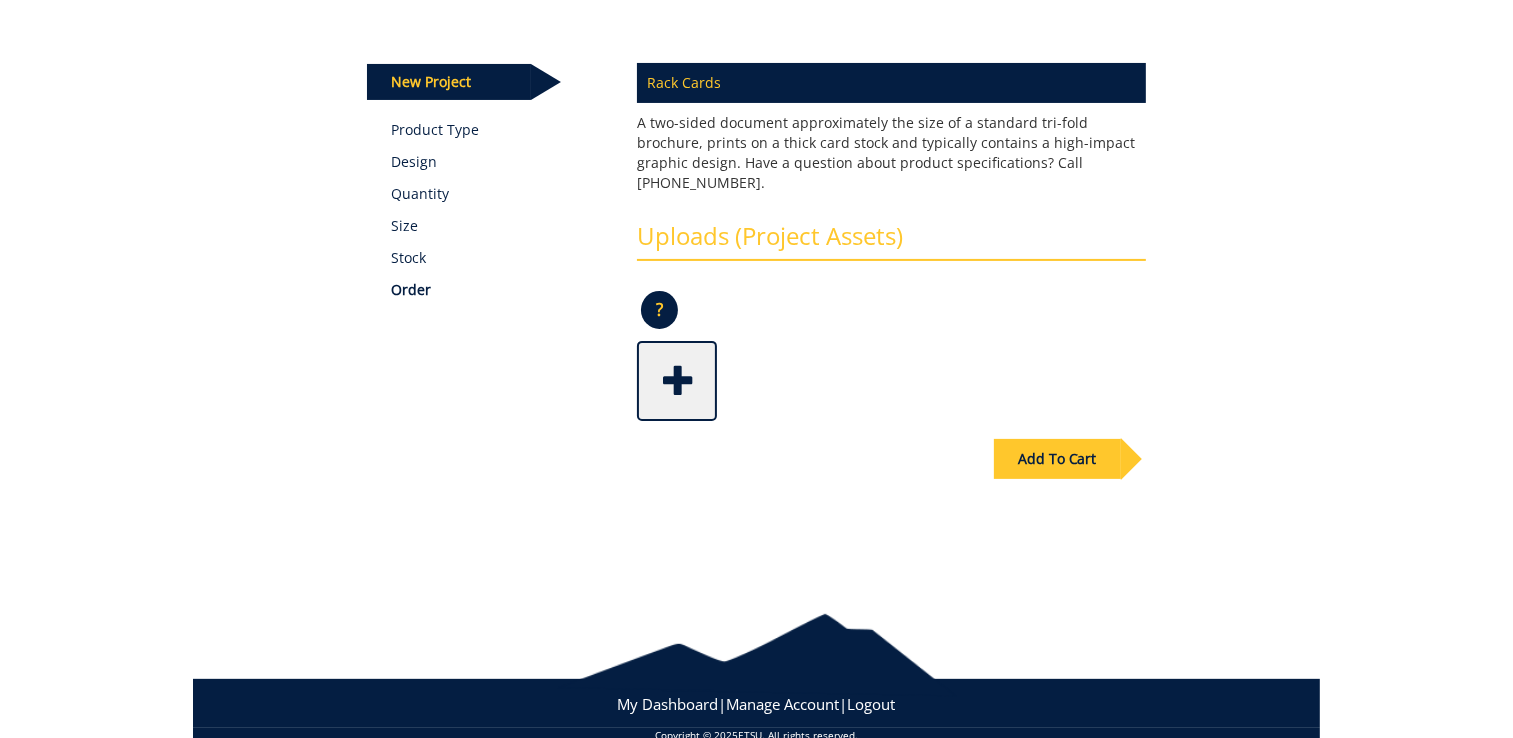 scroll, scrollTop: 223, scrollLeft: 0, axis: vertical 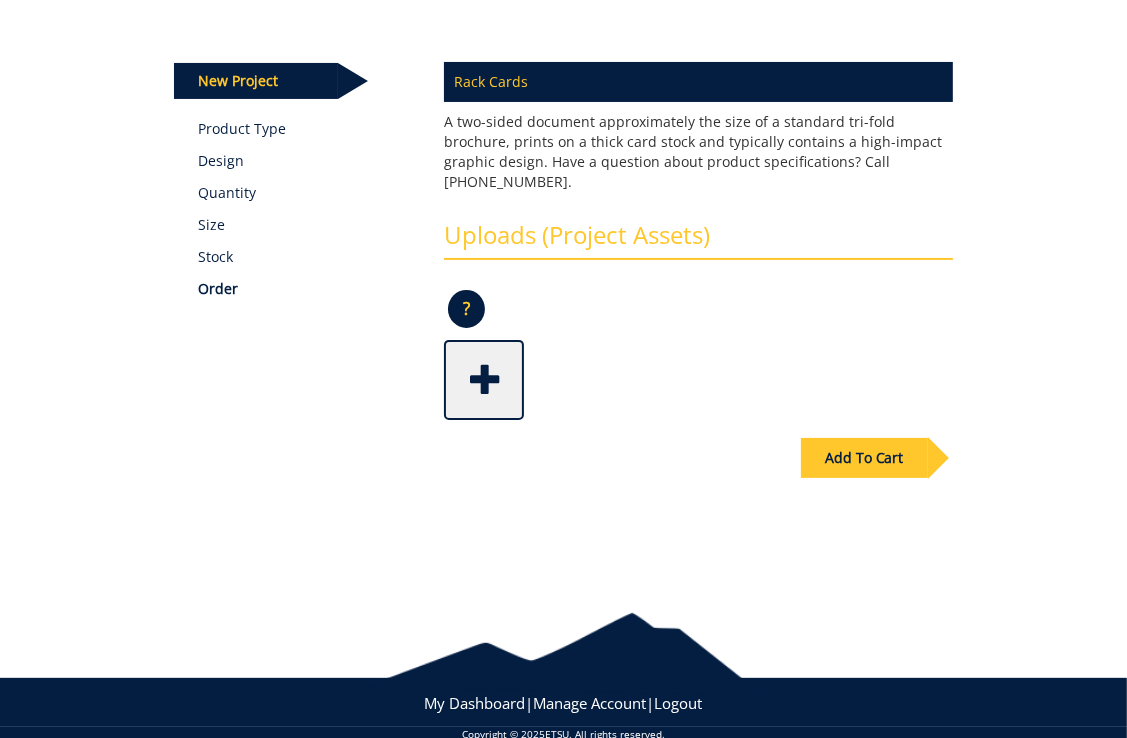 click at bounding box center (486, 378) 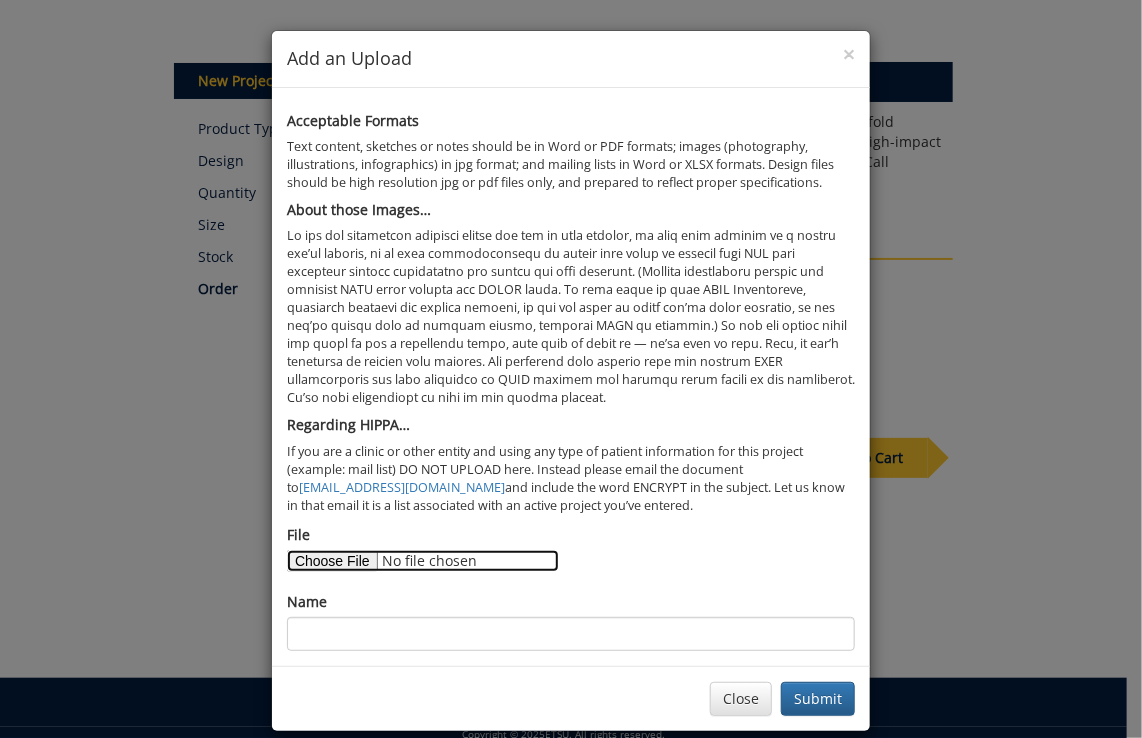 click on "File" at bounding box center [423, 561] 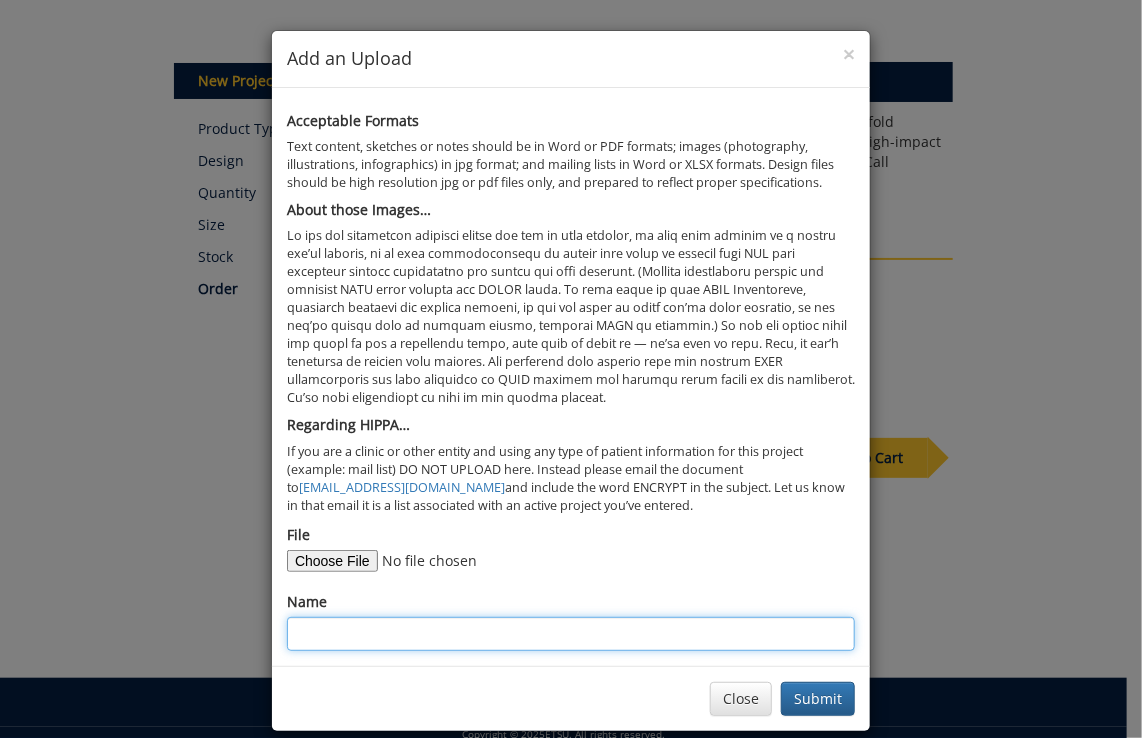 click on "Name" at bounding box center (571, 634) 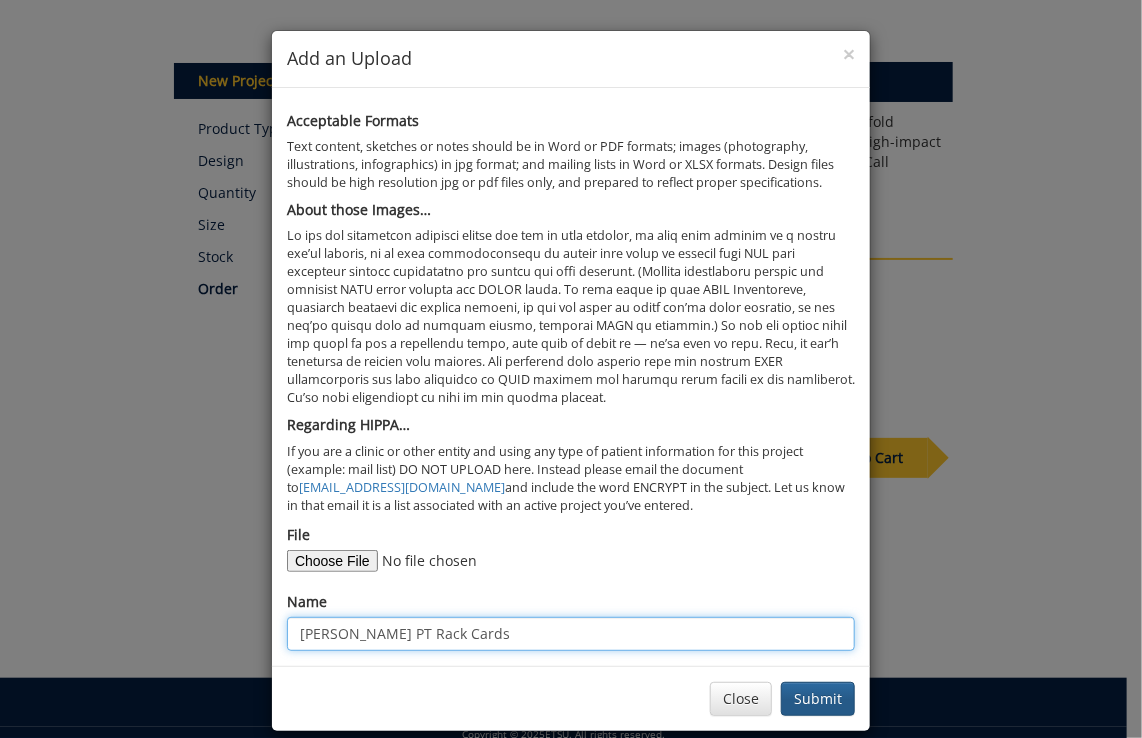 type on "[PERSON_NAME] PT Rack Cards" 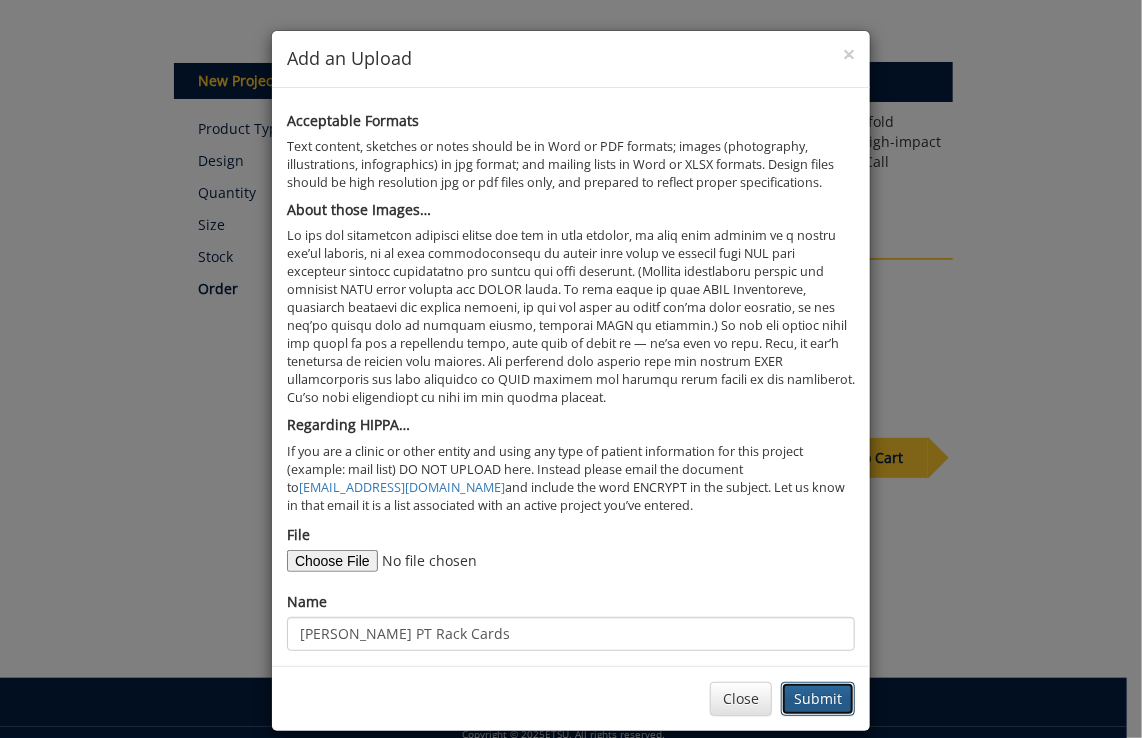 click on "Submit" at bounding box center [818, 699] 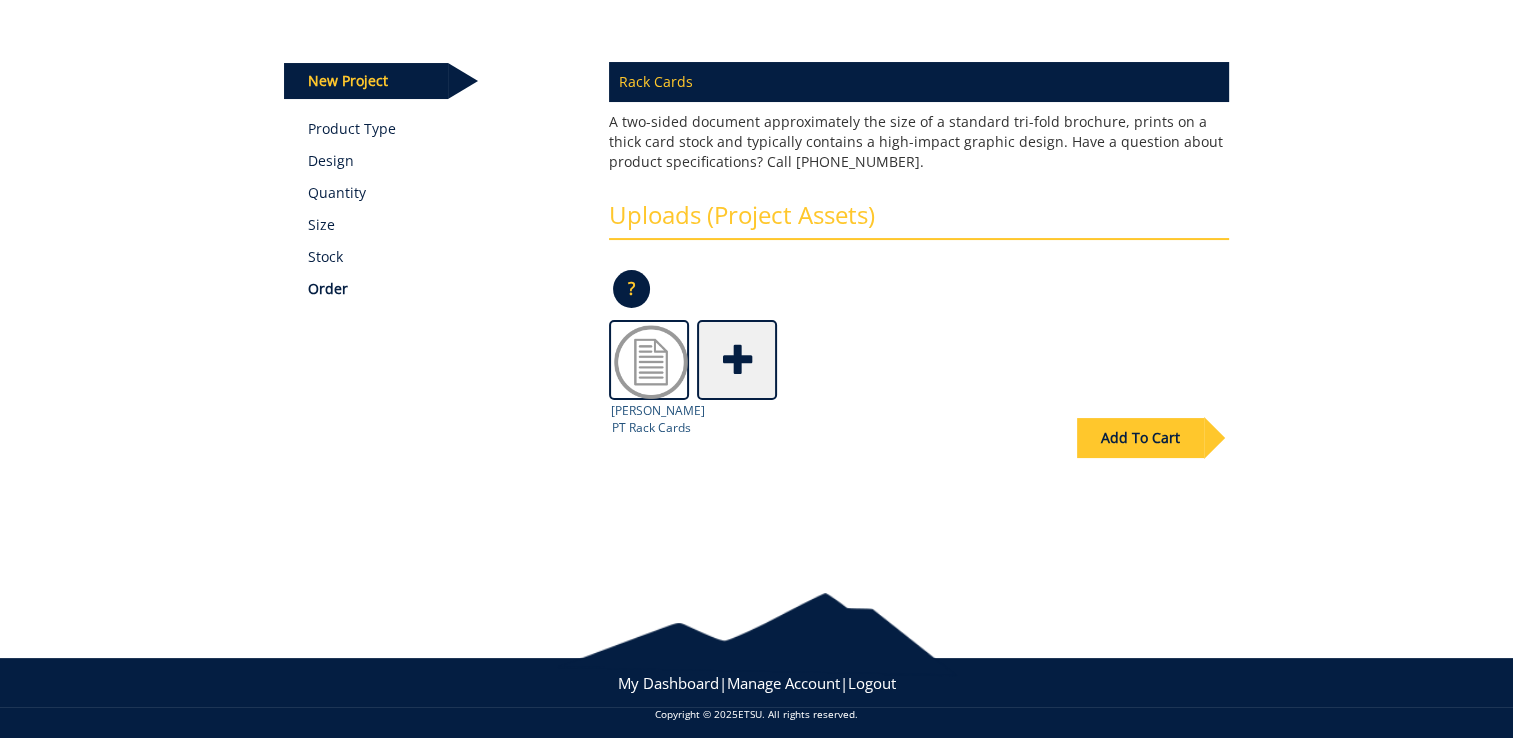 click at bounding box center [651, 362] 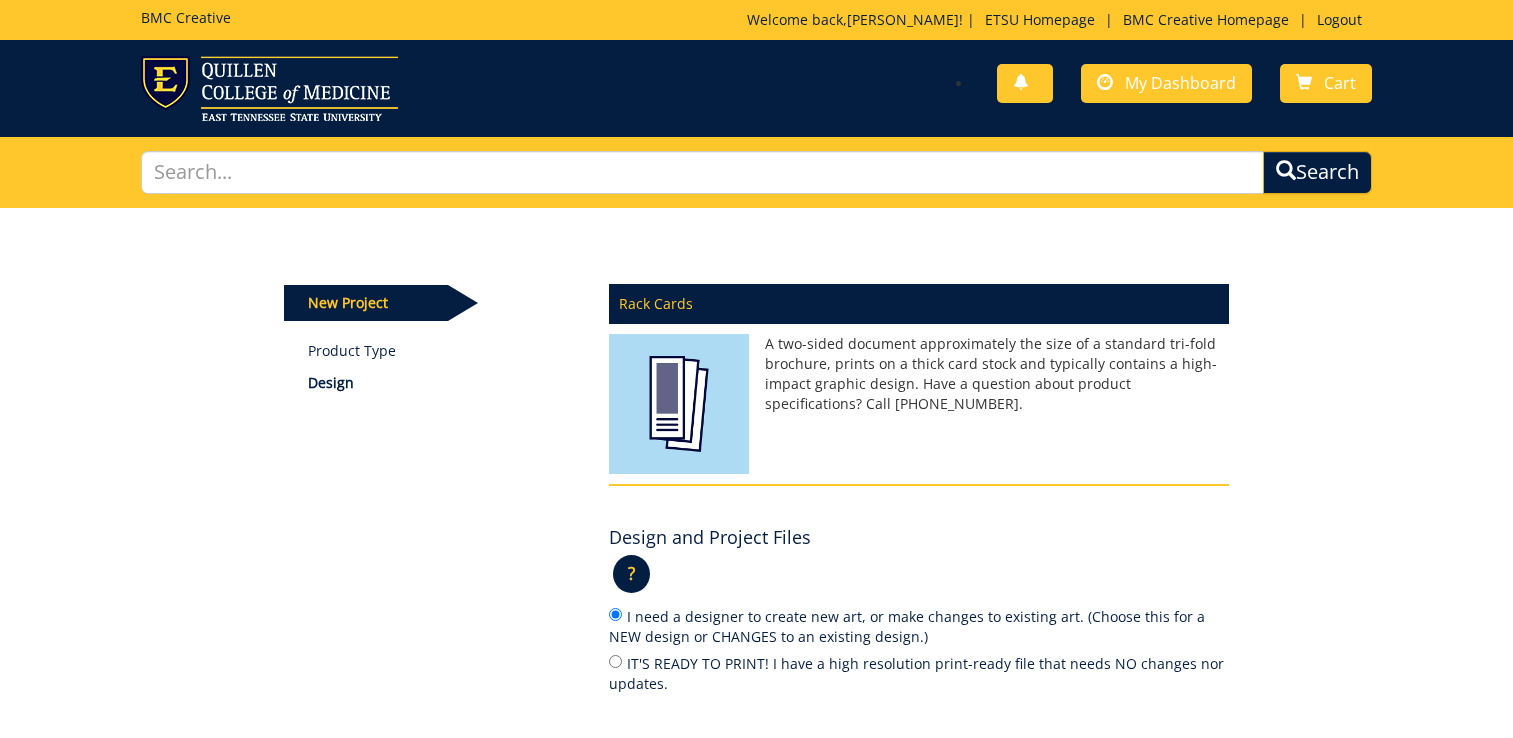 scroll, scrollTop: 191, scrollLeft: 0, axis: vertical 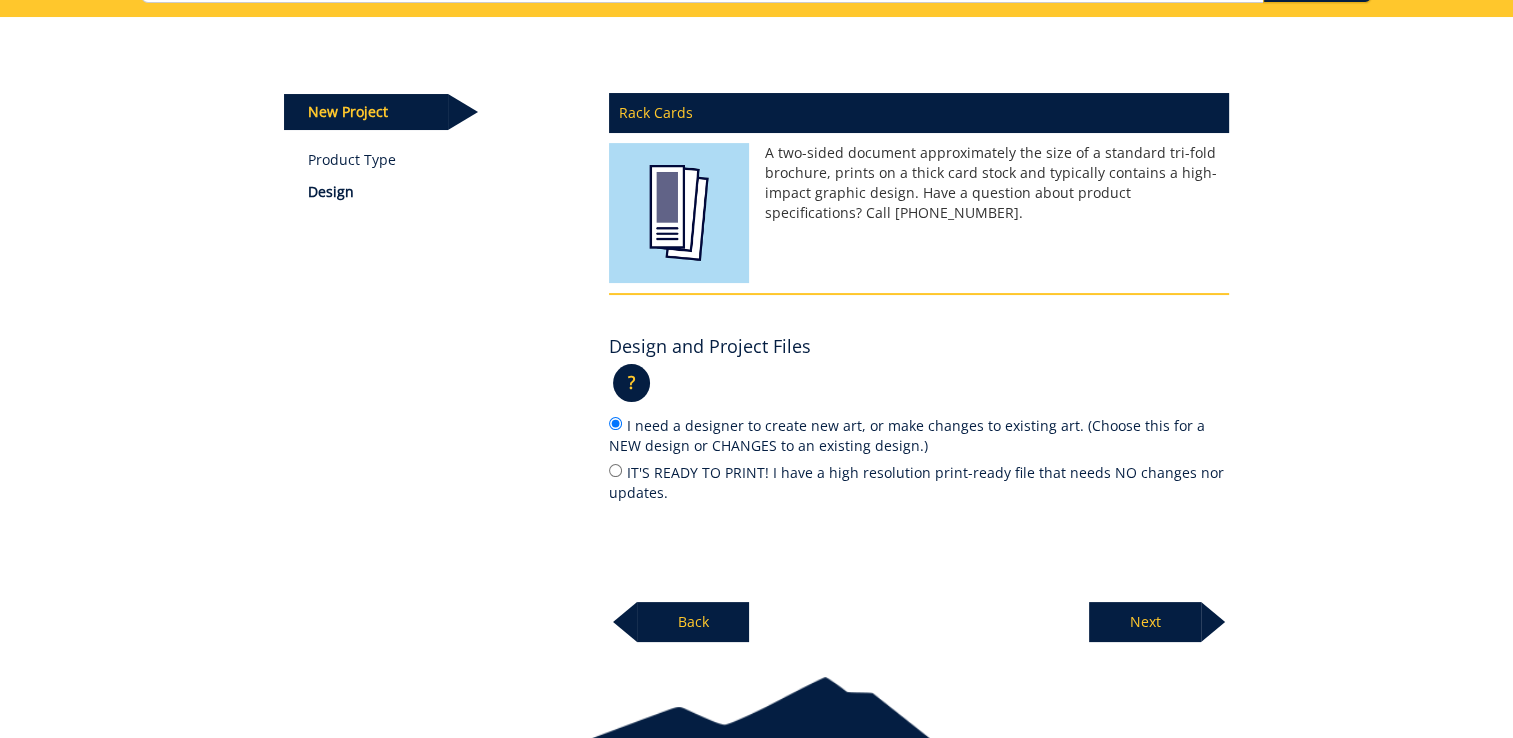 click on "Next" at bounding box center [1145, 622] 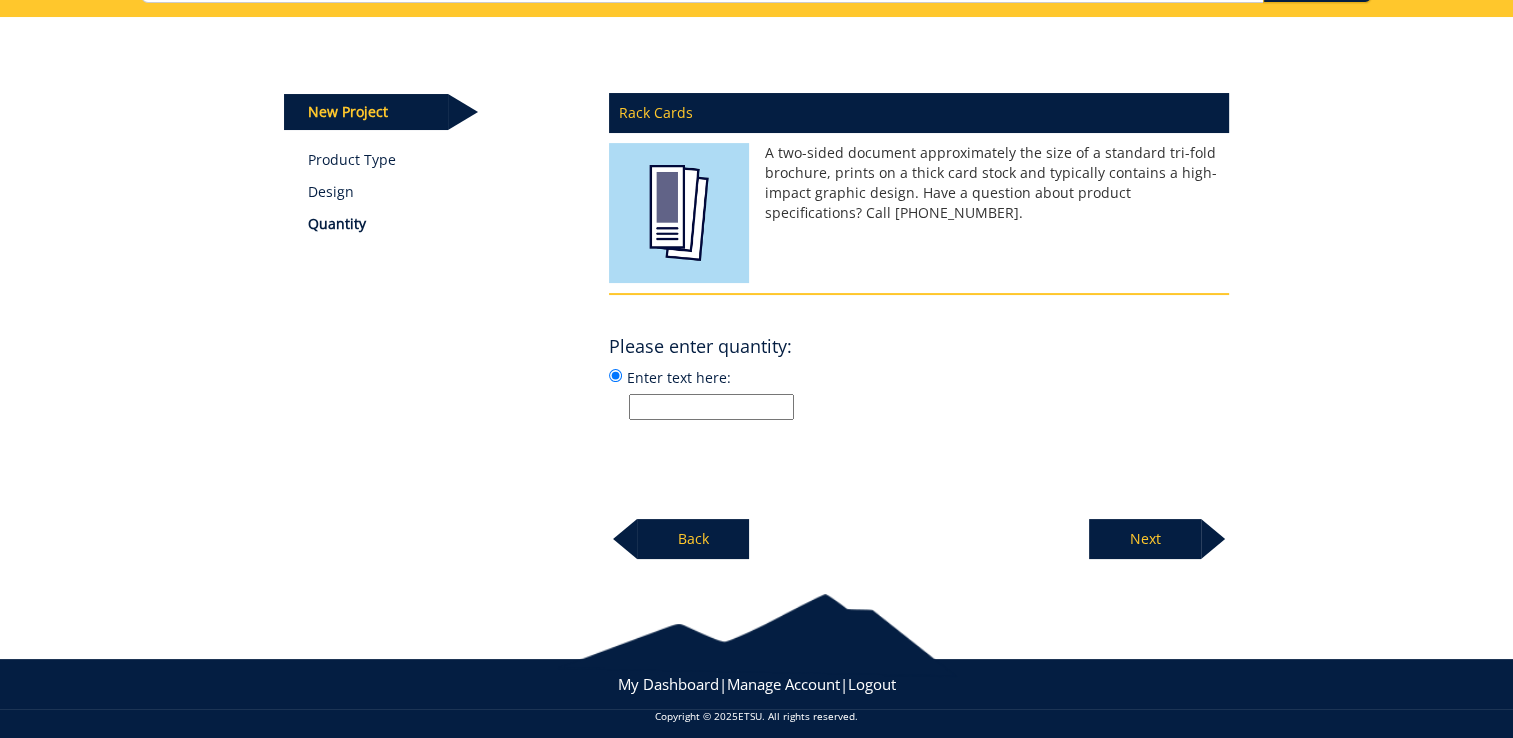click on "Enter text here:" at bounding box center (711, 407) 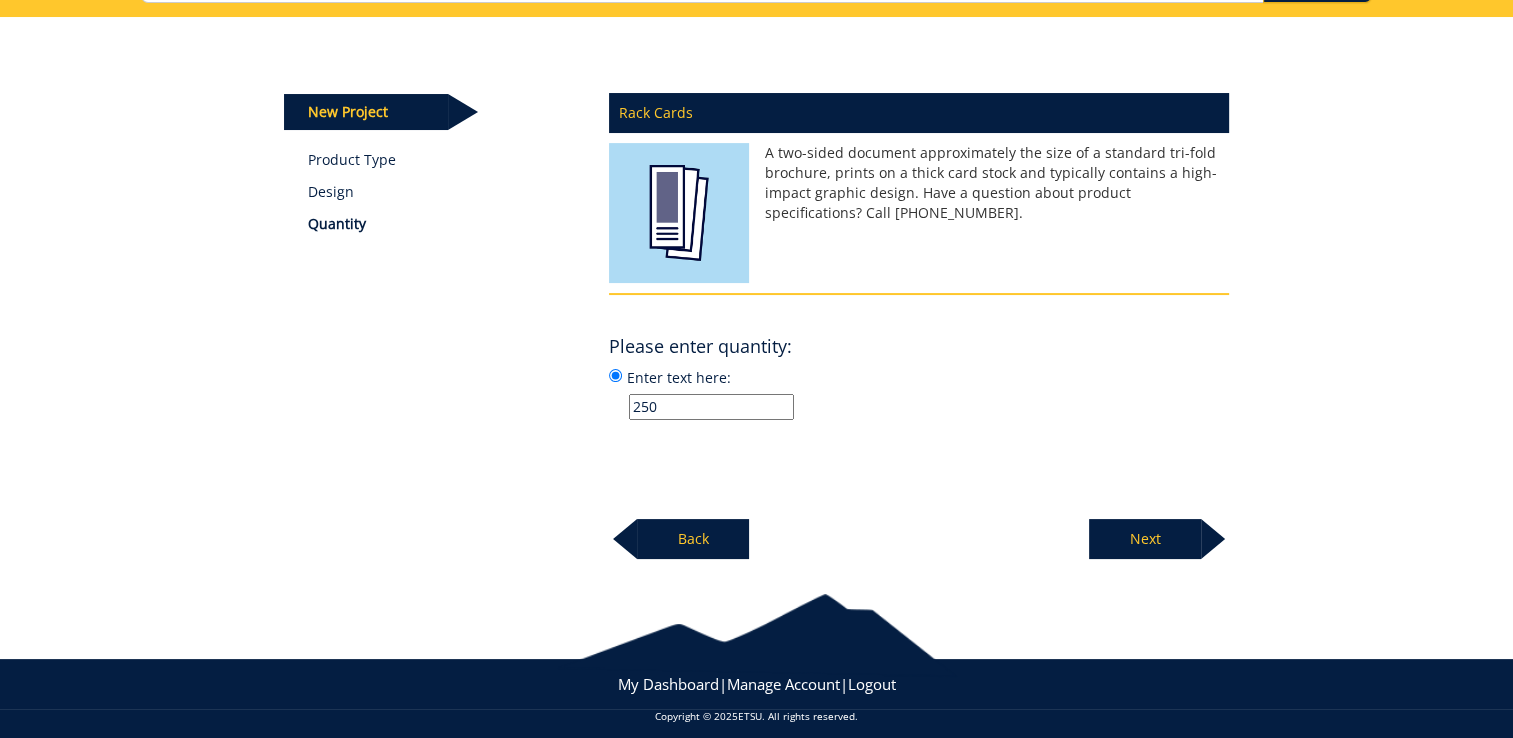 type on "250" 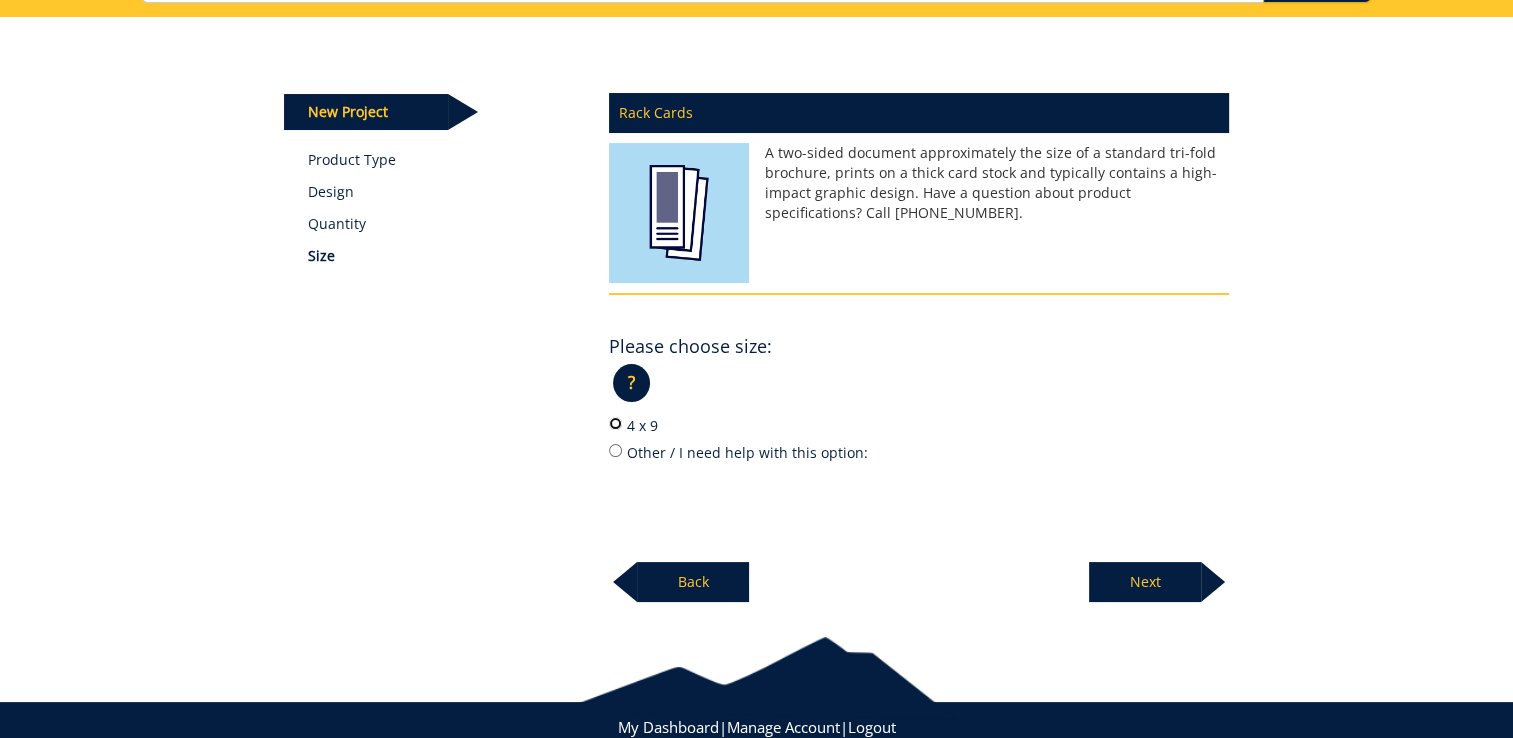 click on "4 x 9" at bounding box center (615, 423) 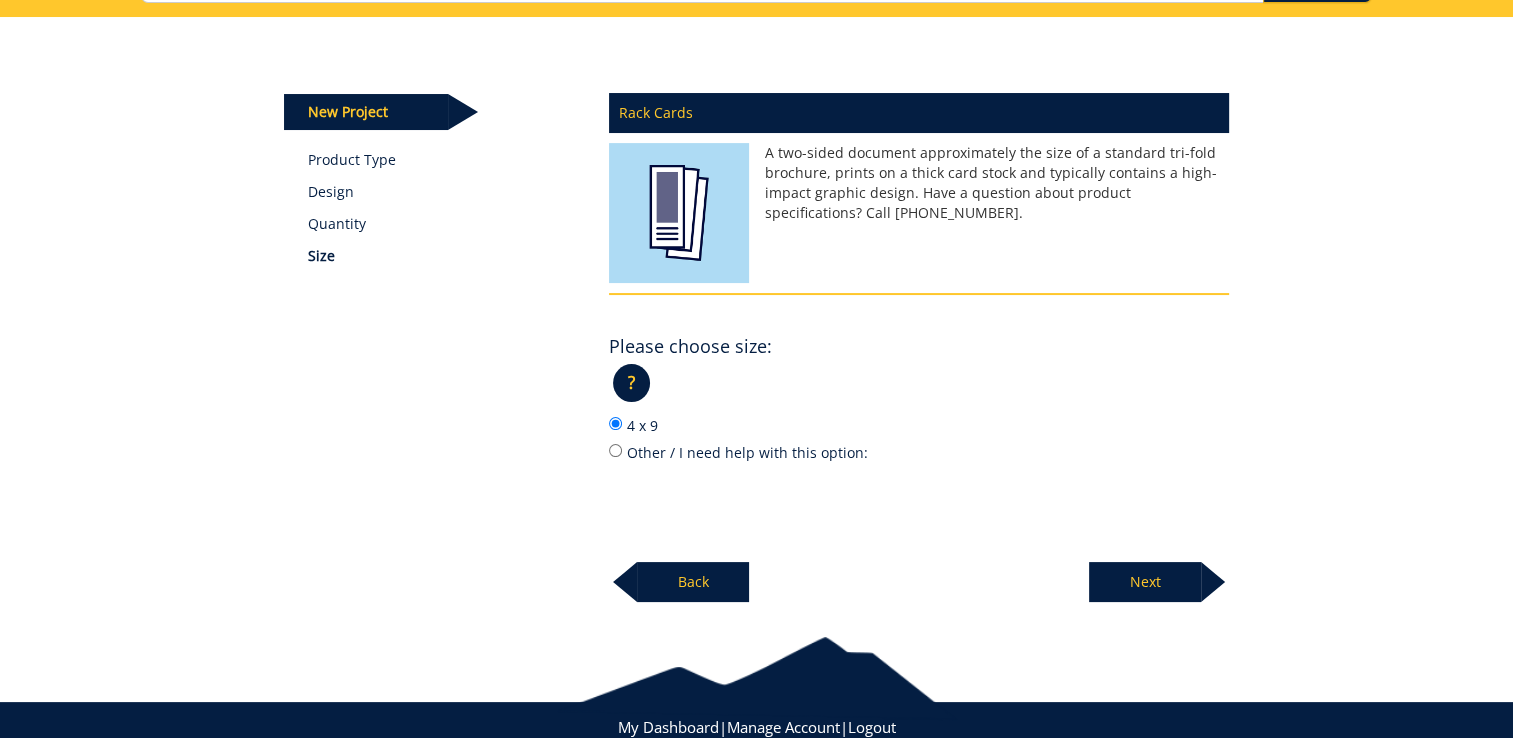 click on "Next" at bounding box center [1145, 582] 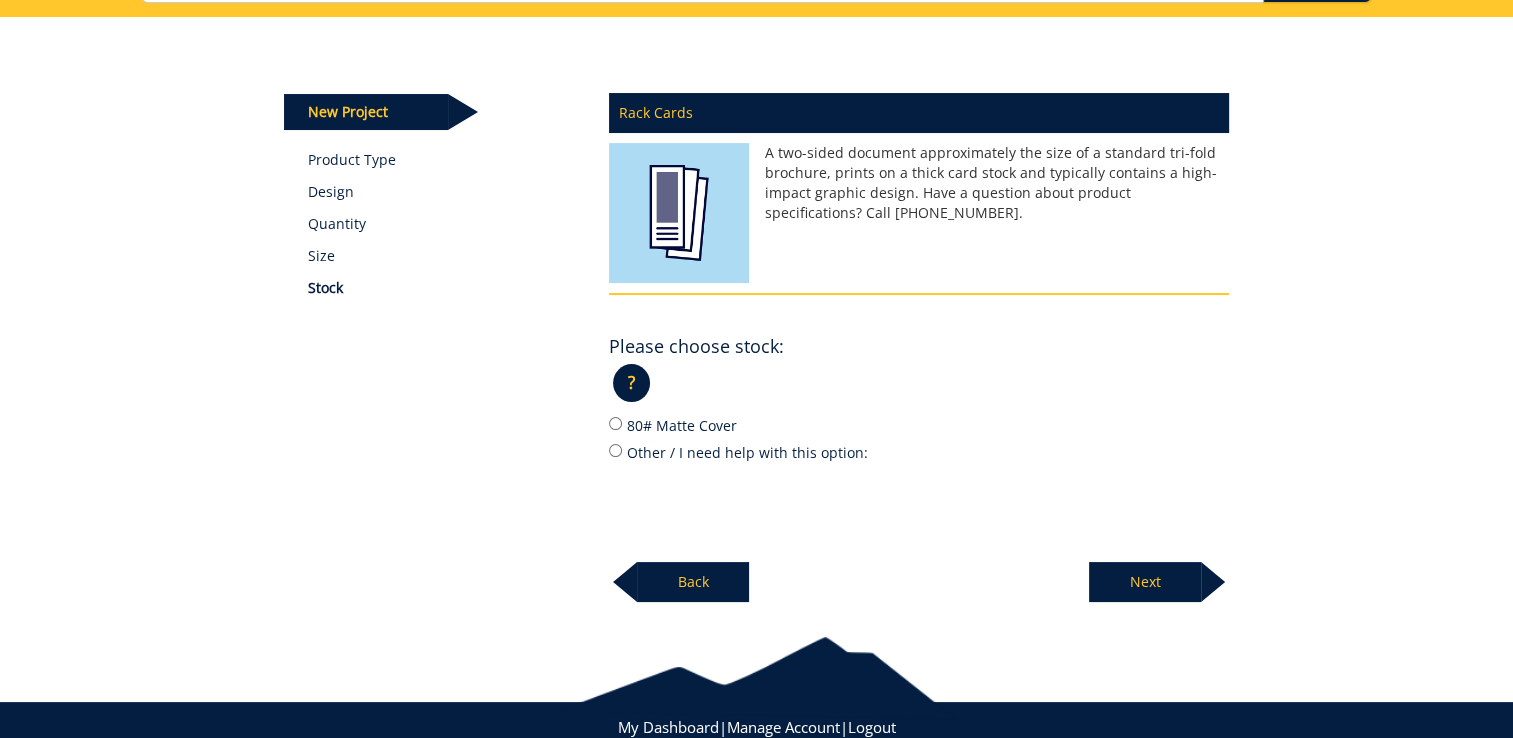click on "80# Matte Cover" at bounding box center (919, 425) 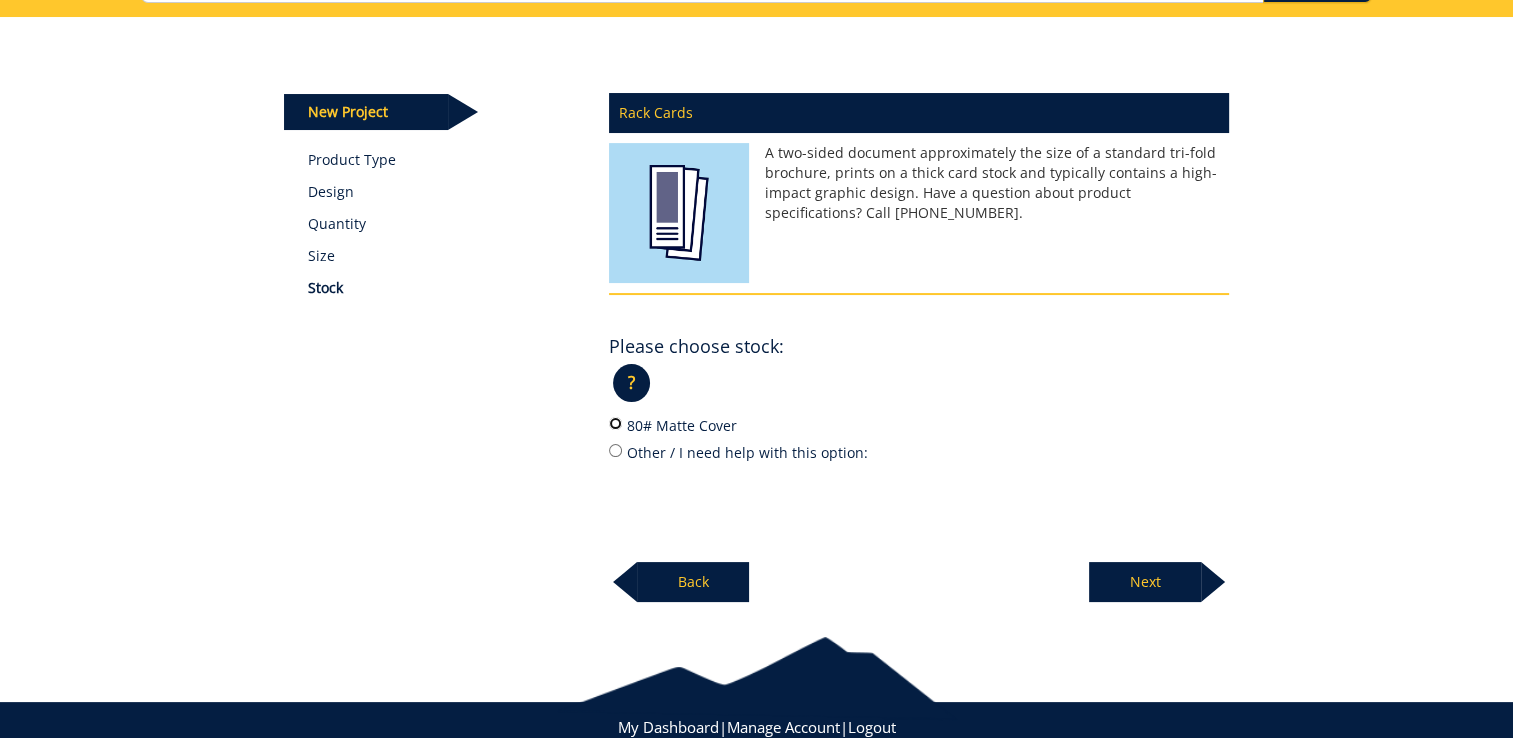 click on "80# Matte Cover" at bounding box center (615, 423) 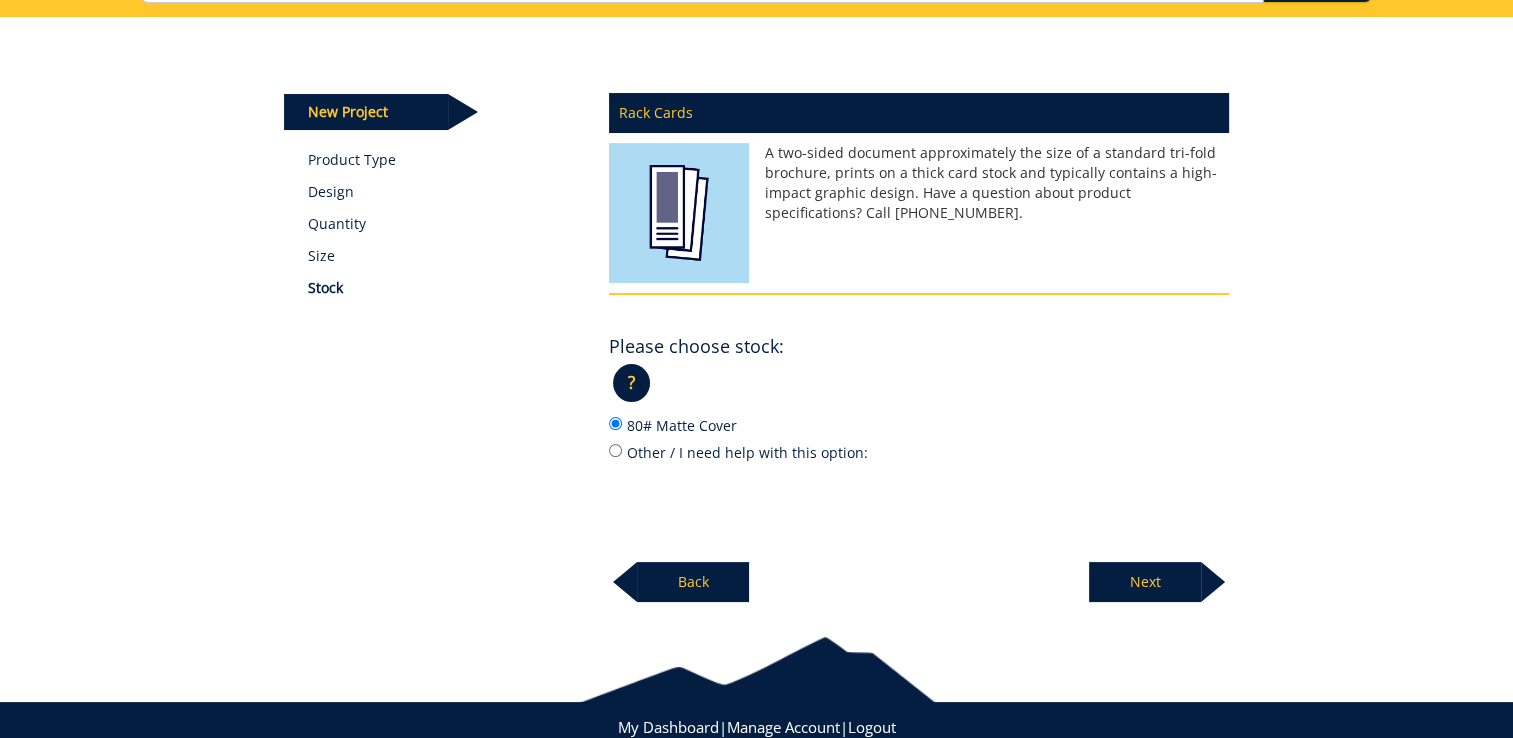 click on "Next" at bounding box center (1145, 582) 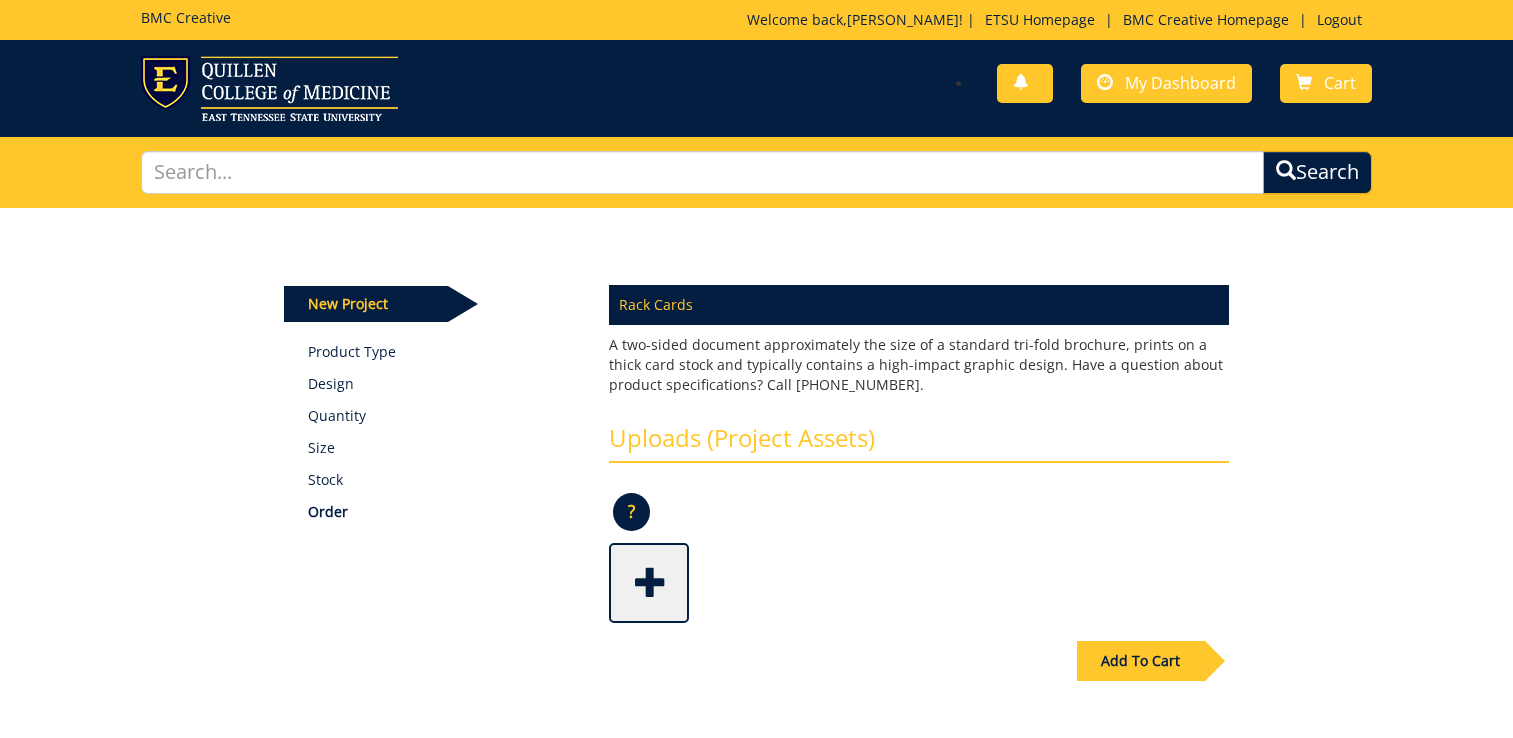 scroll, scrollTop: 0, scrollLeft: 0, axis: both 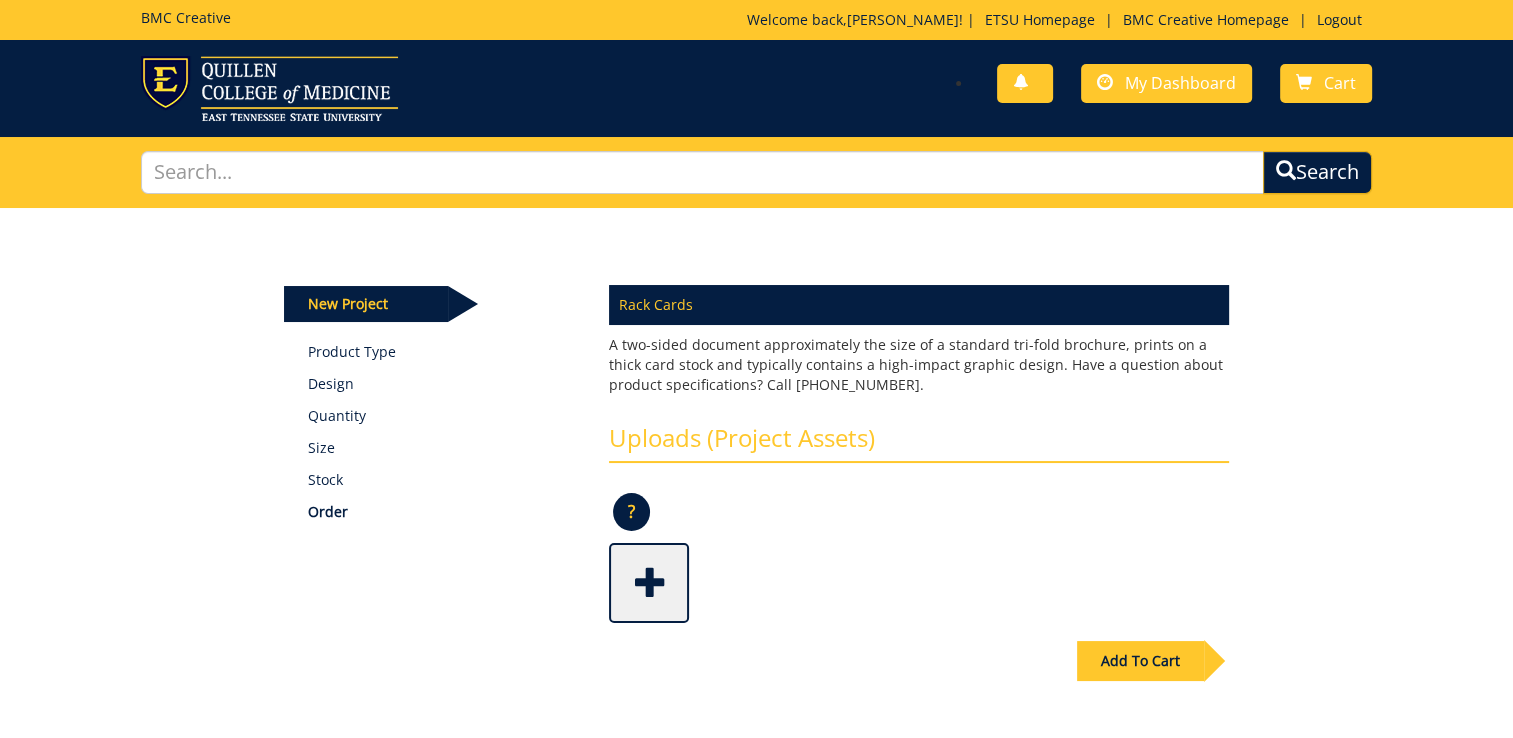 click at bounding box center [651, 581] 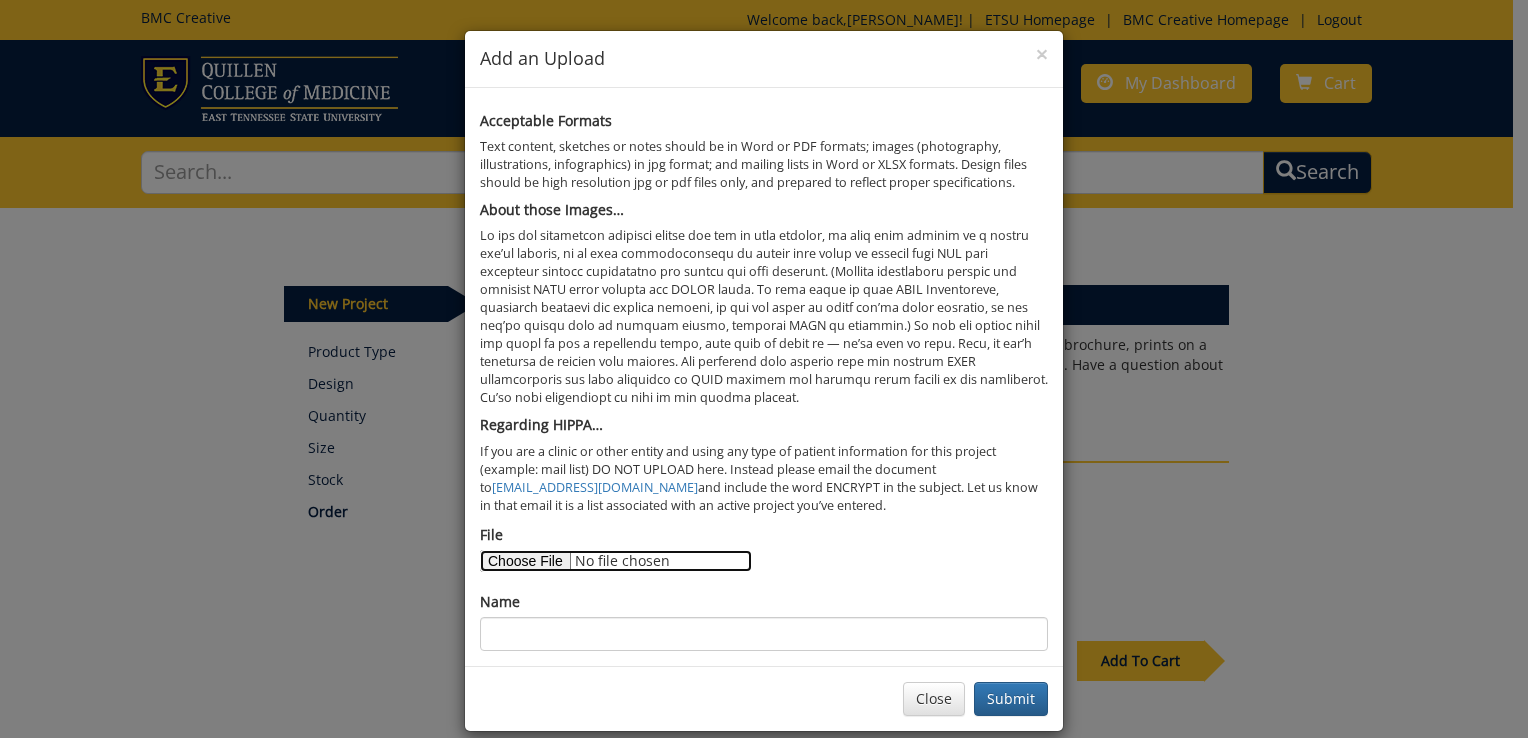 click on "File" at bounding box center (616, 561) 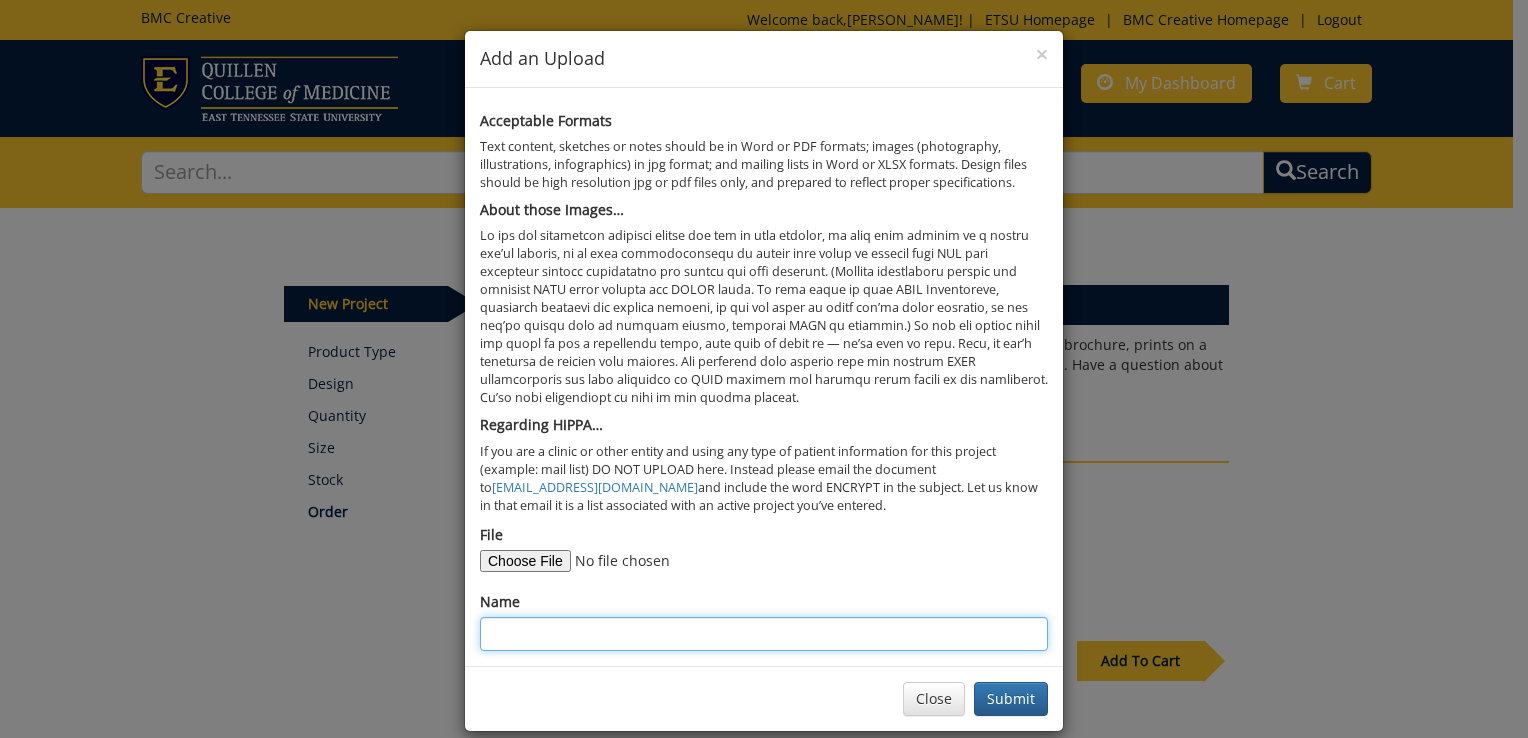 click on "Name" at bounding box center (764, 634) 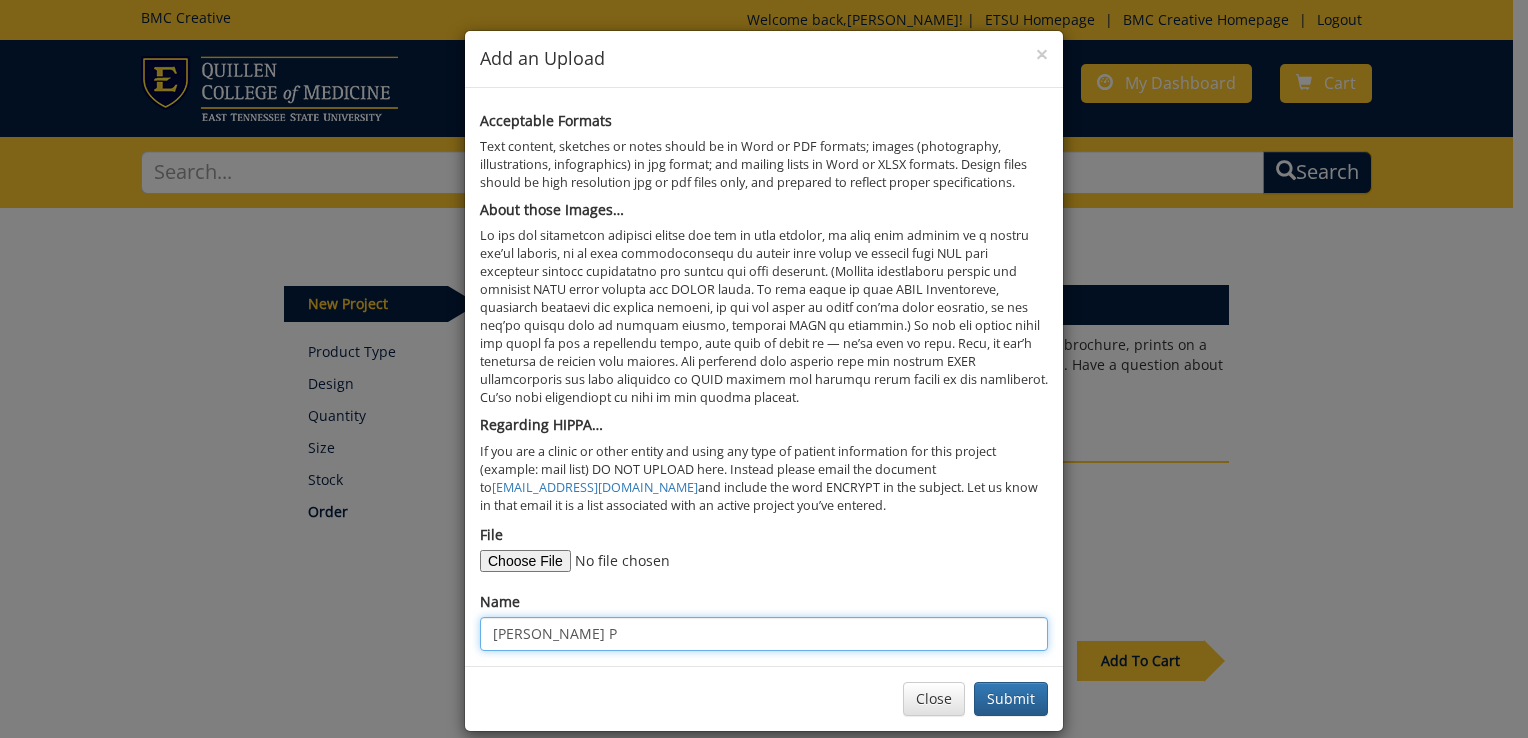 type on "Nave PT" 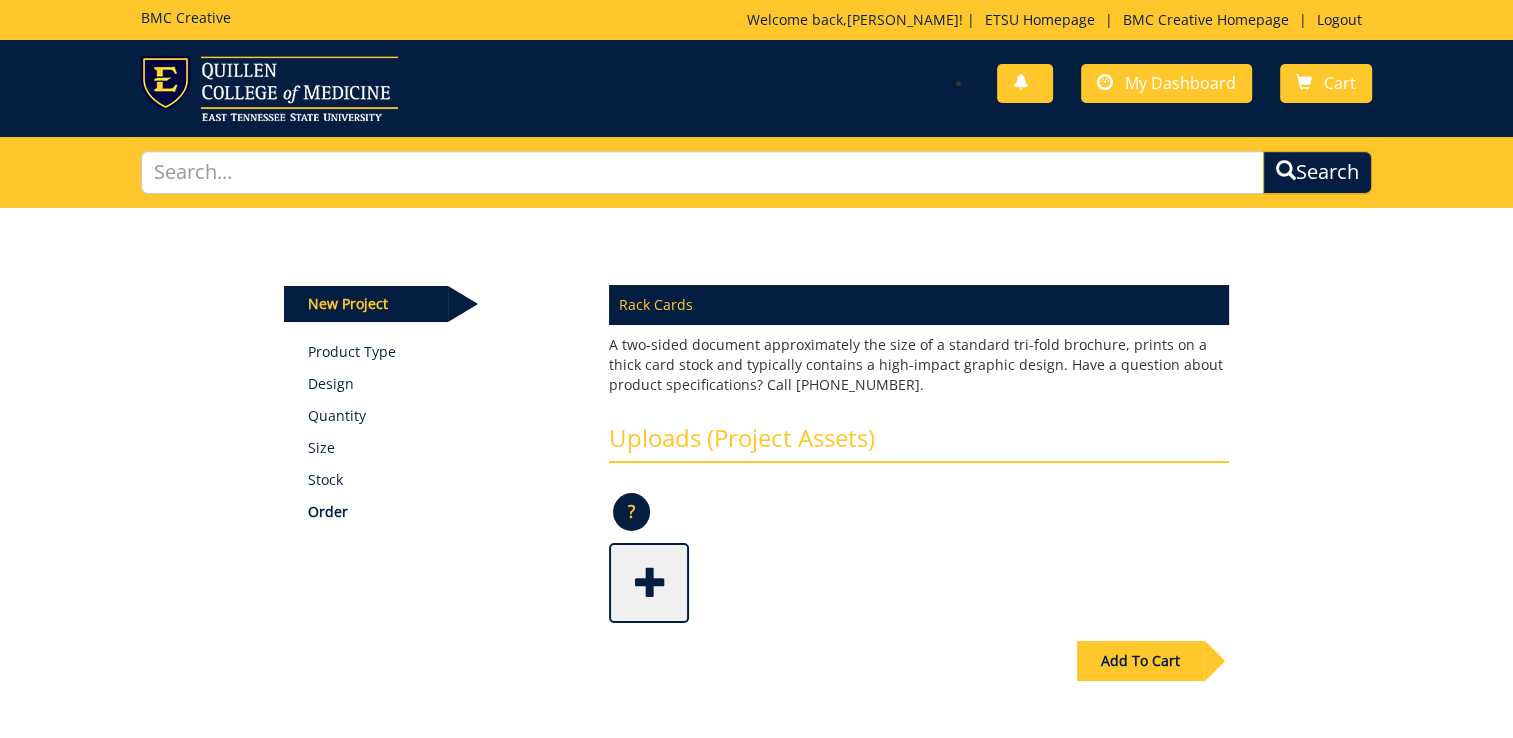 click at bounding box center [651, 581] 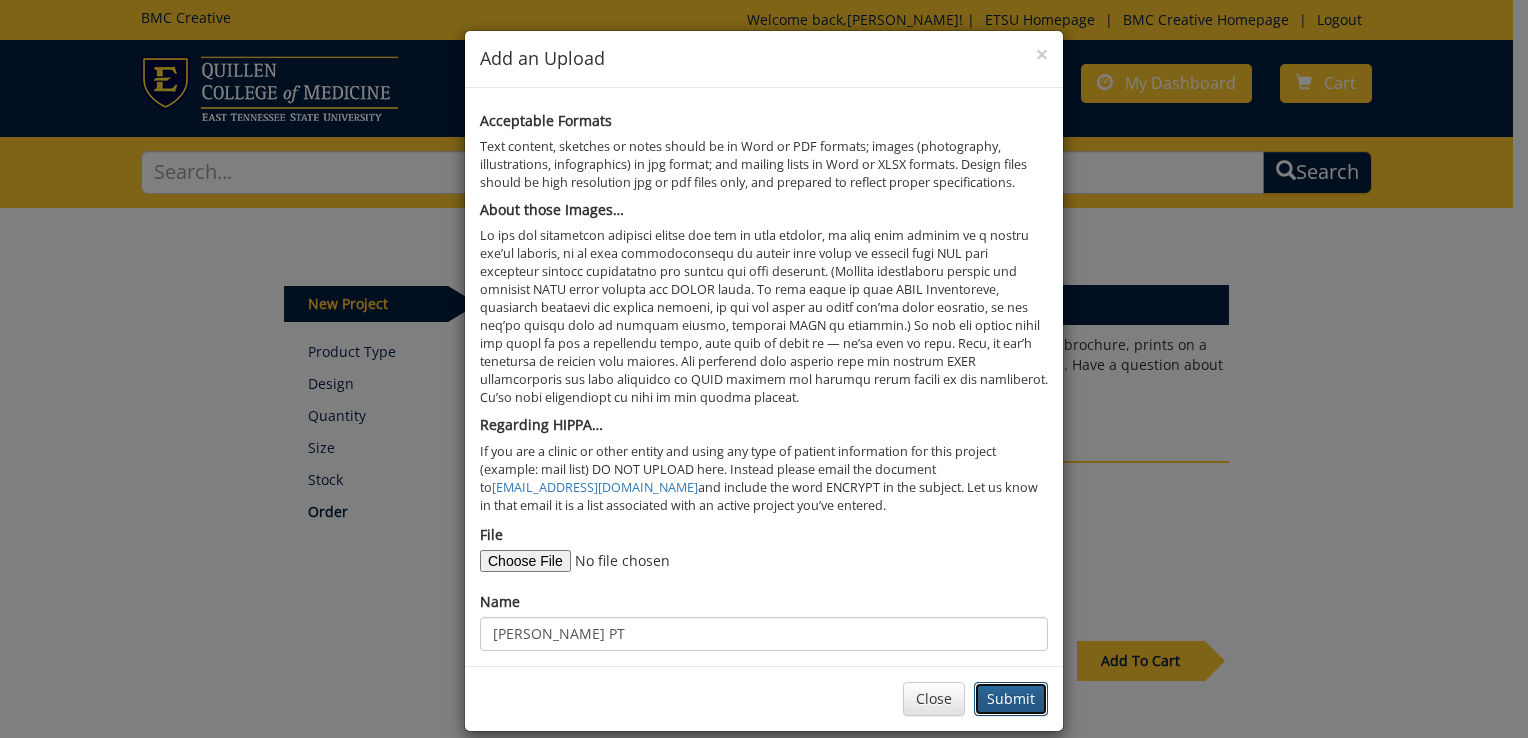 click on "Submit" at bounding box center (1011, 699) 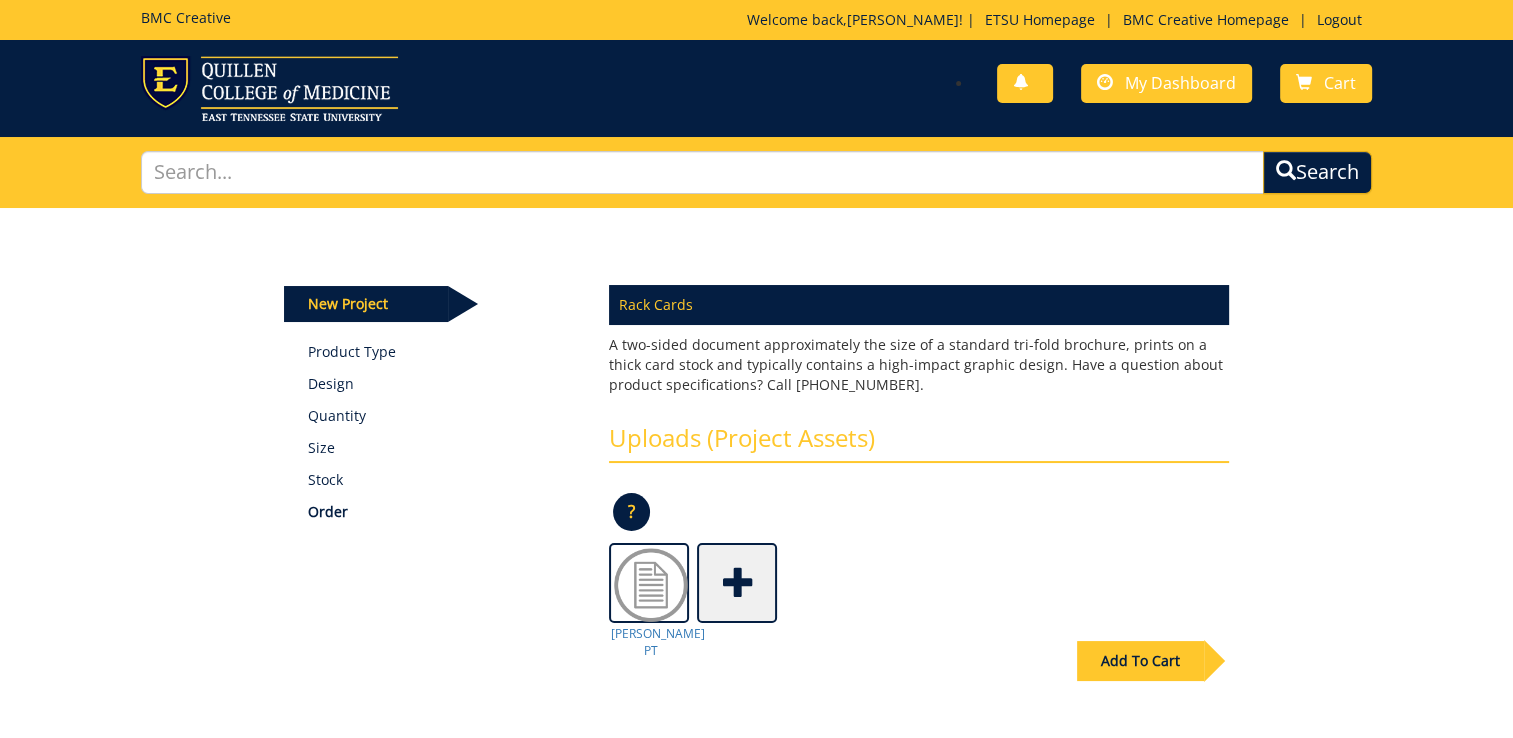 click at bounding box center [739, 581] 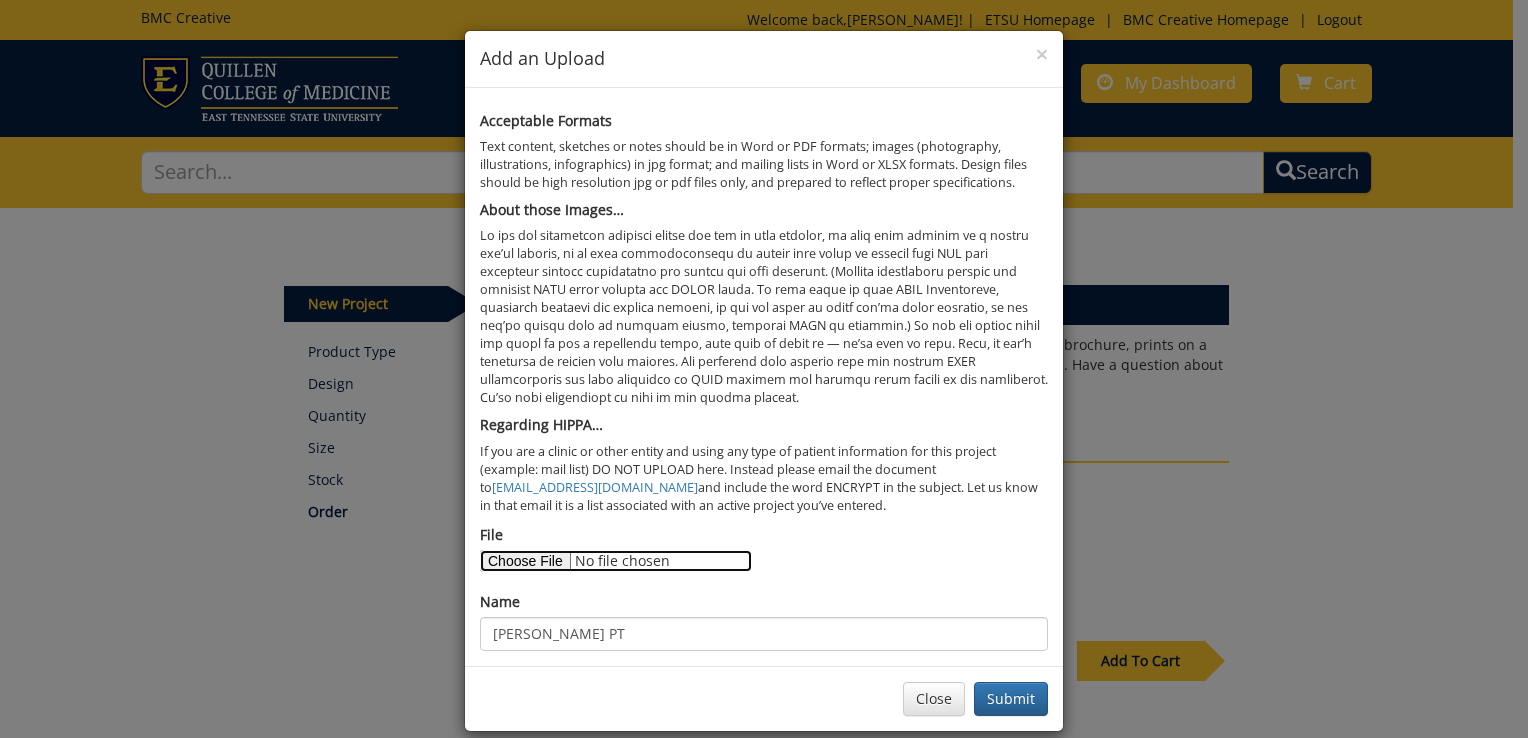 click on "File" at bounding box center [616, 561] 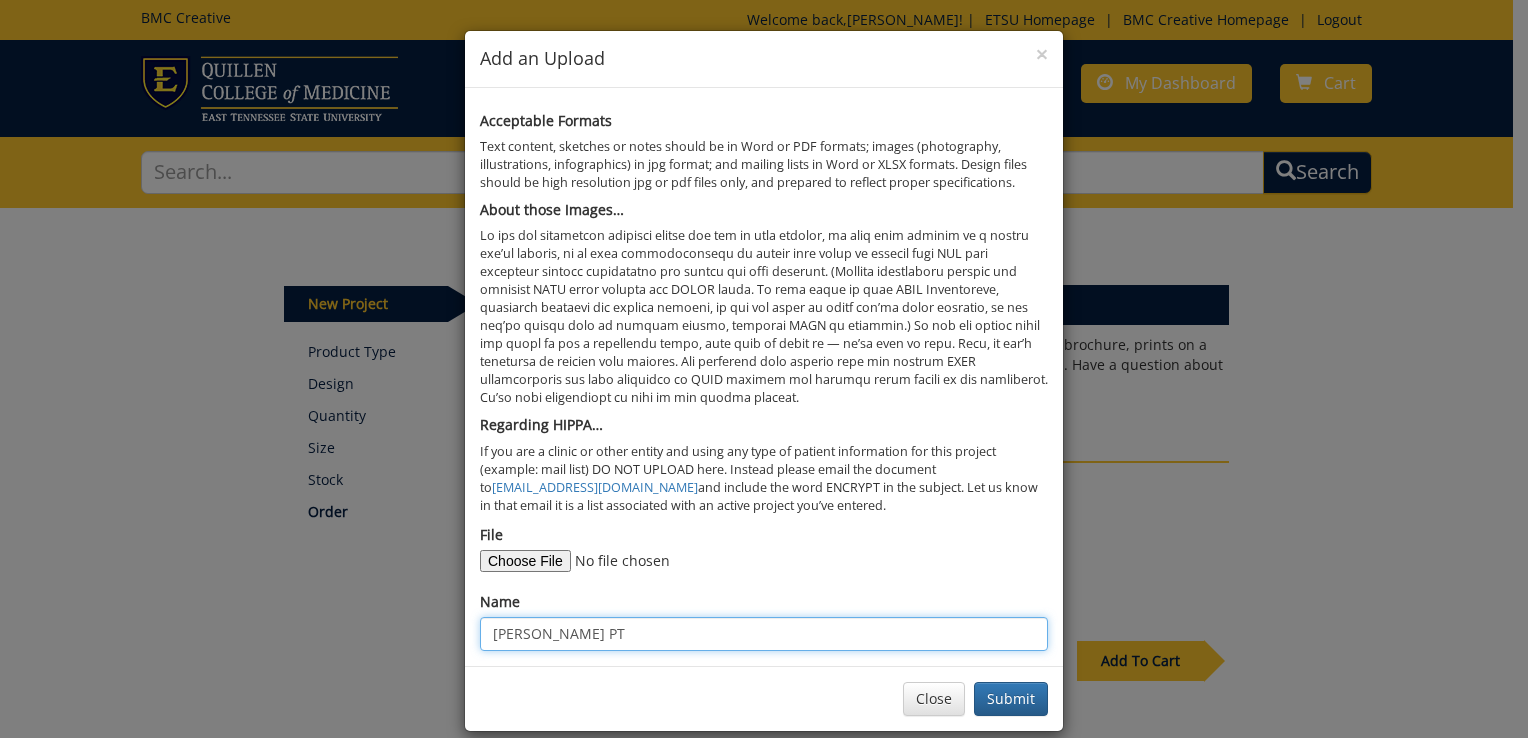 click on "Nave PT" at bounding box center (764, 634) 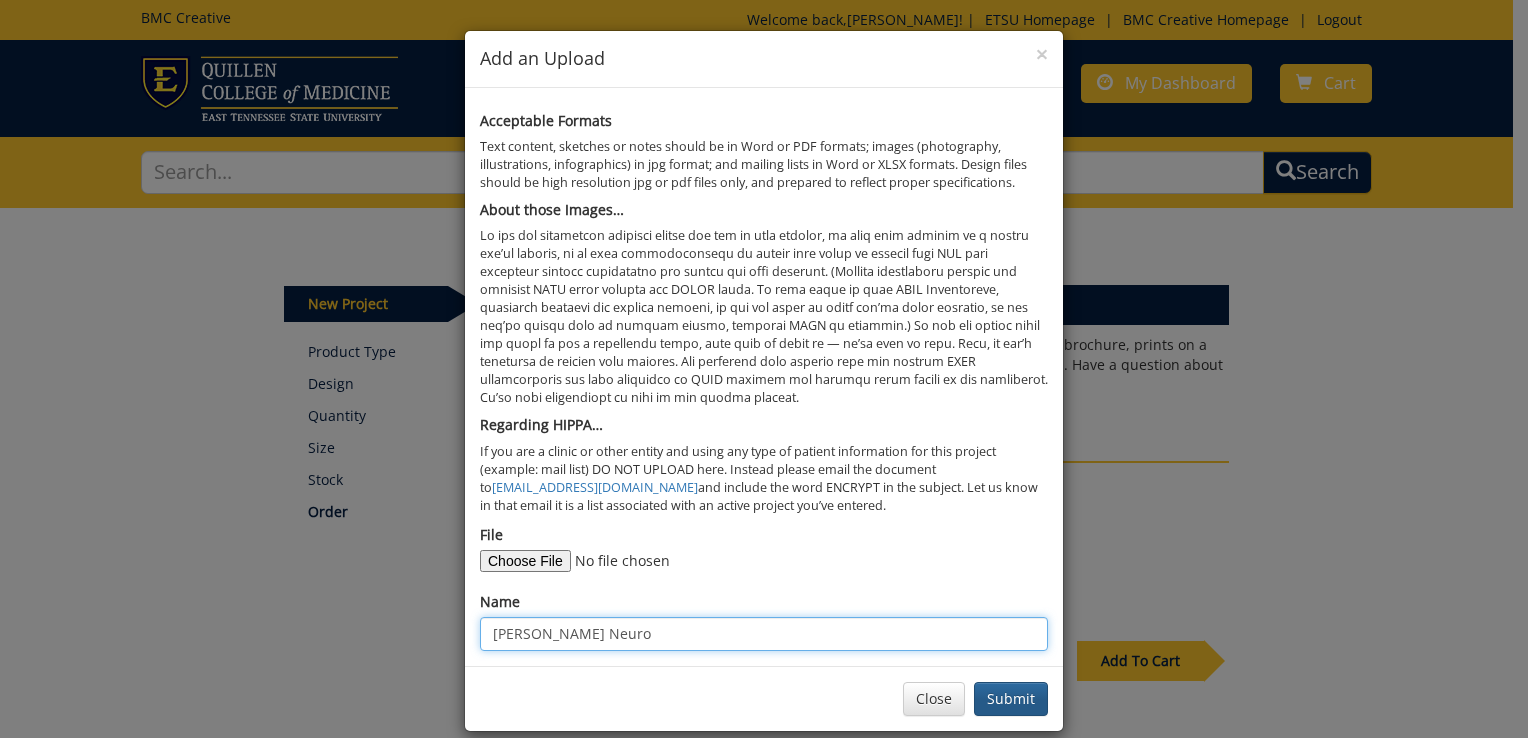 type on "Nave Neuro" 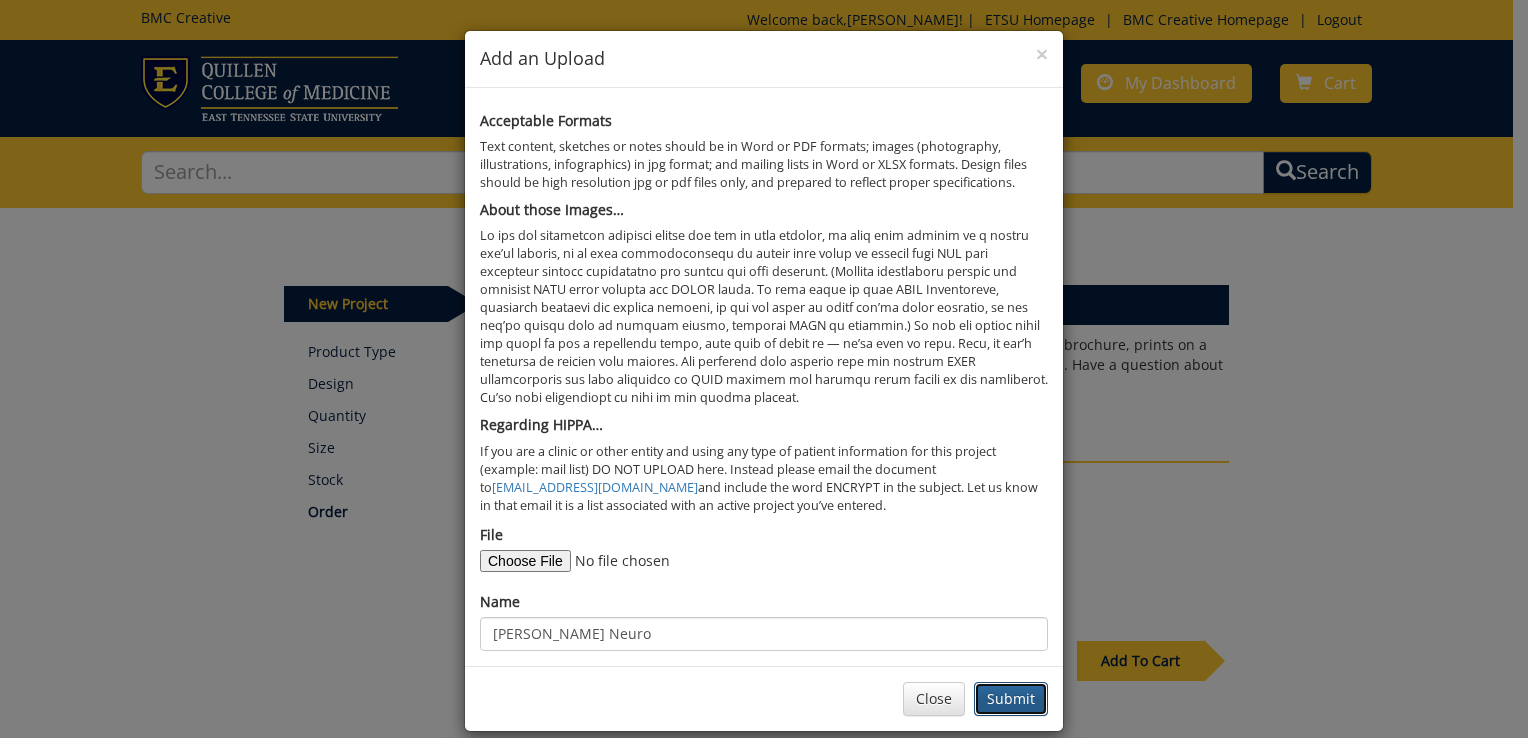 click on "Submit" at bounding box center (1011, 699) 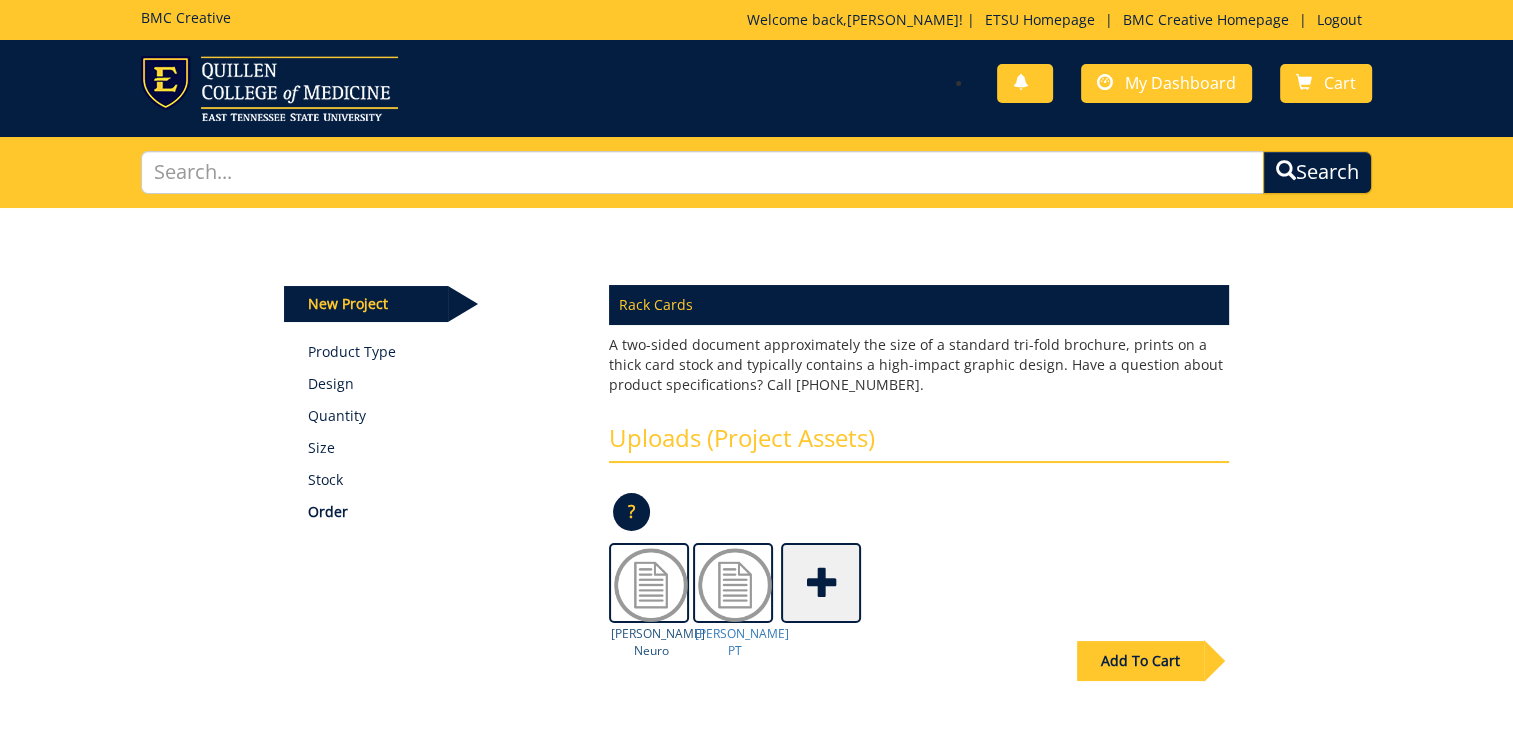 click at bounding box center [651, 585] 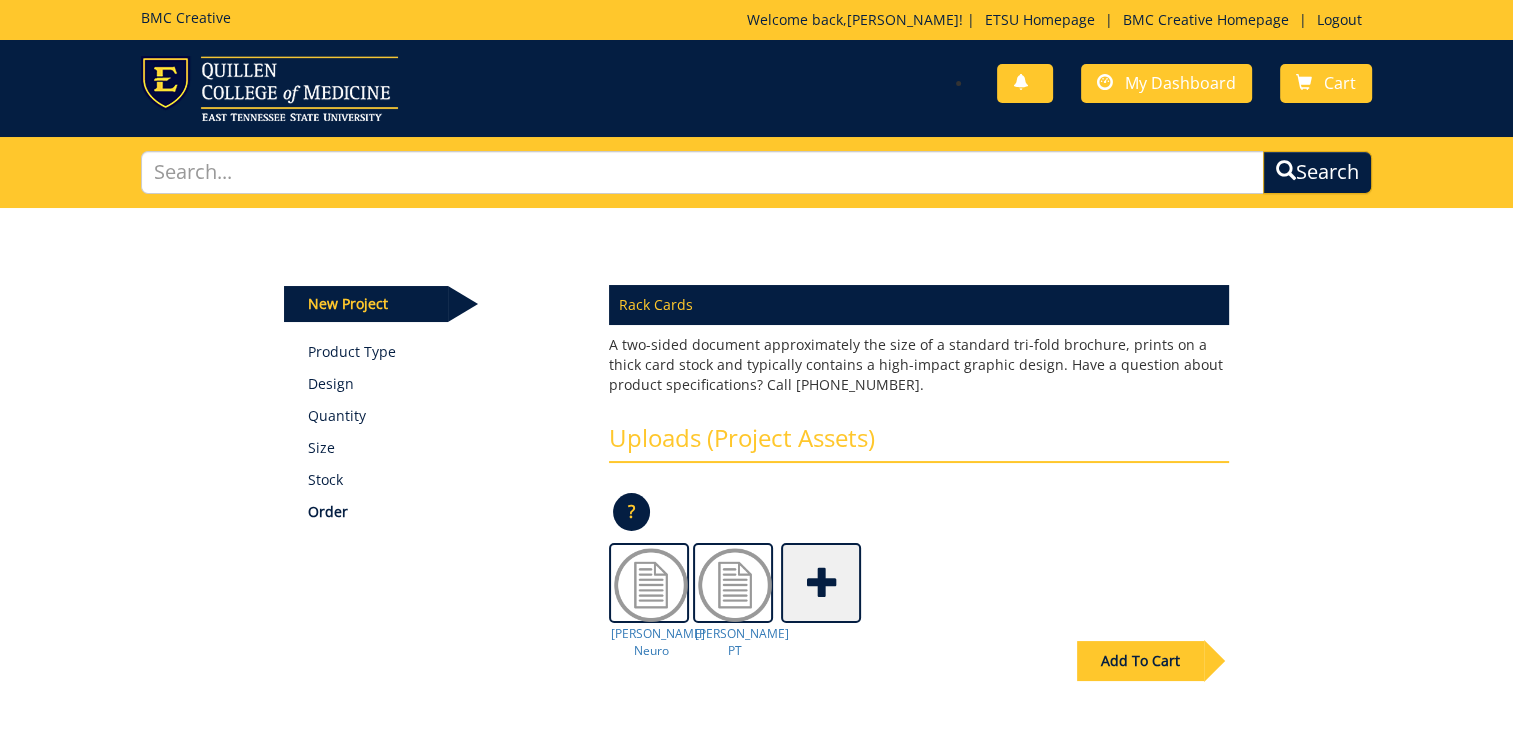 click on "Add To Cart" at bounding box center (1140, 661) 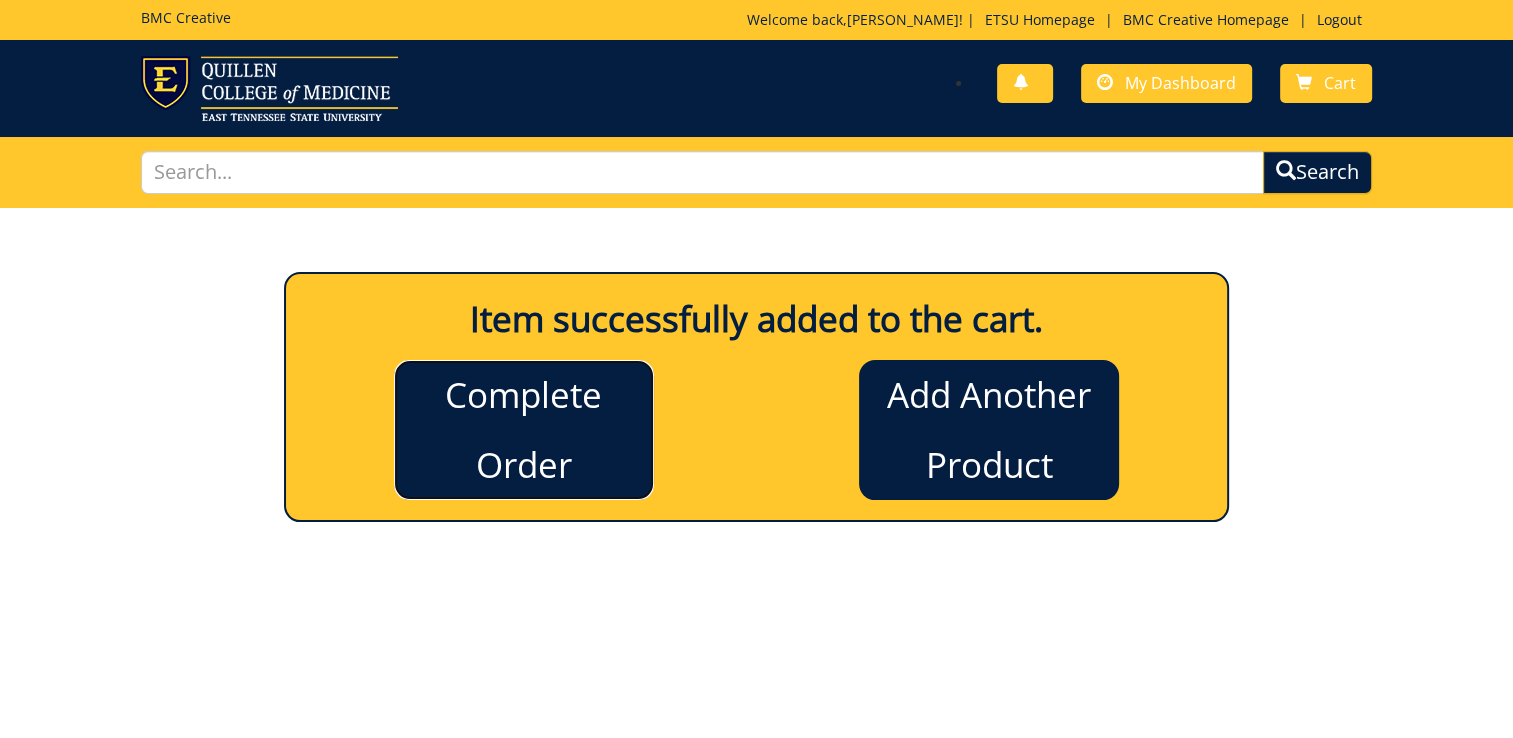 click on "Complete Order" at bounding box center (524, 430) 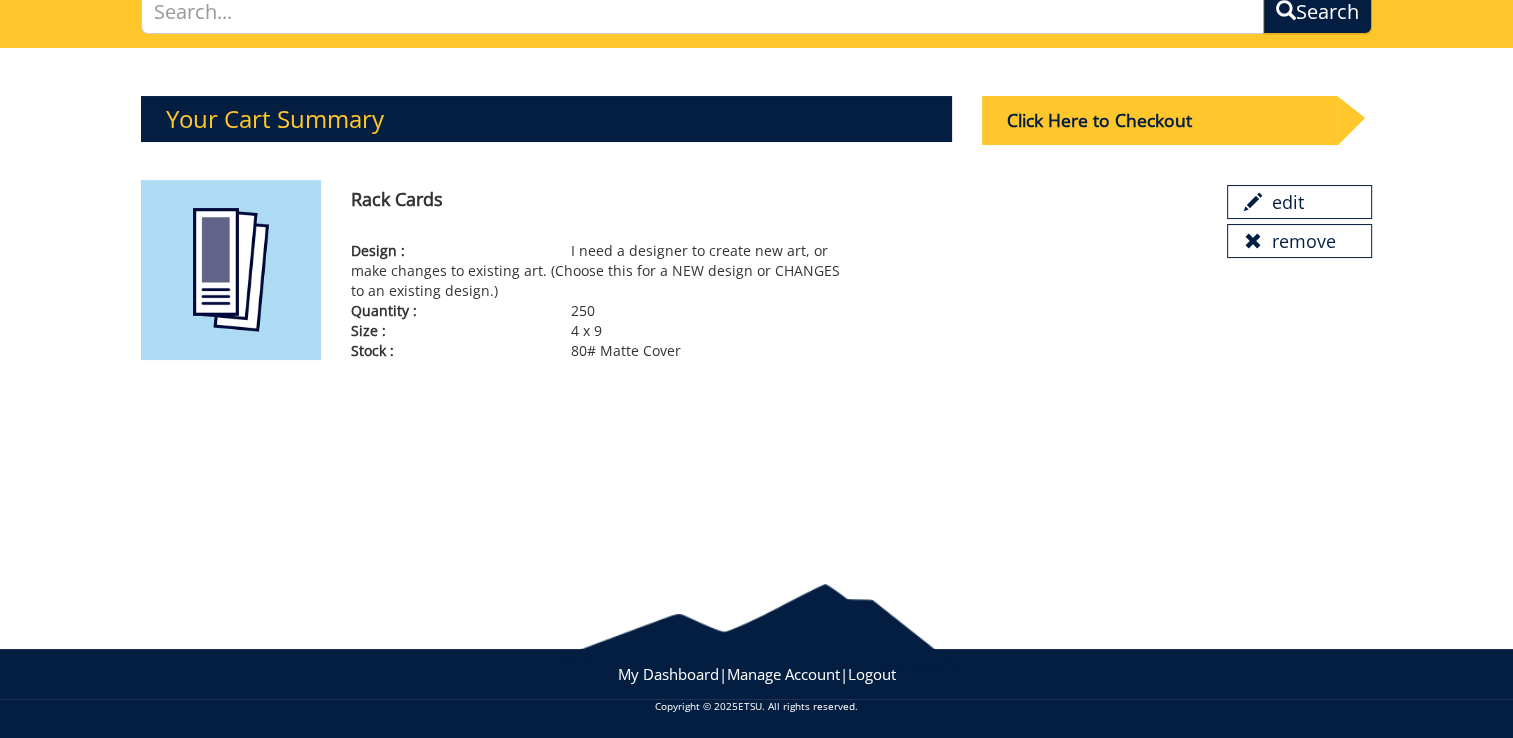 scroll, scrollTop: 160, scrollLeft: 0, axis: vertical 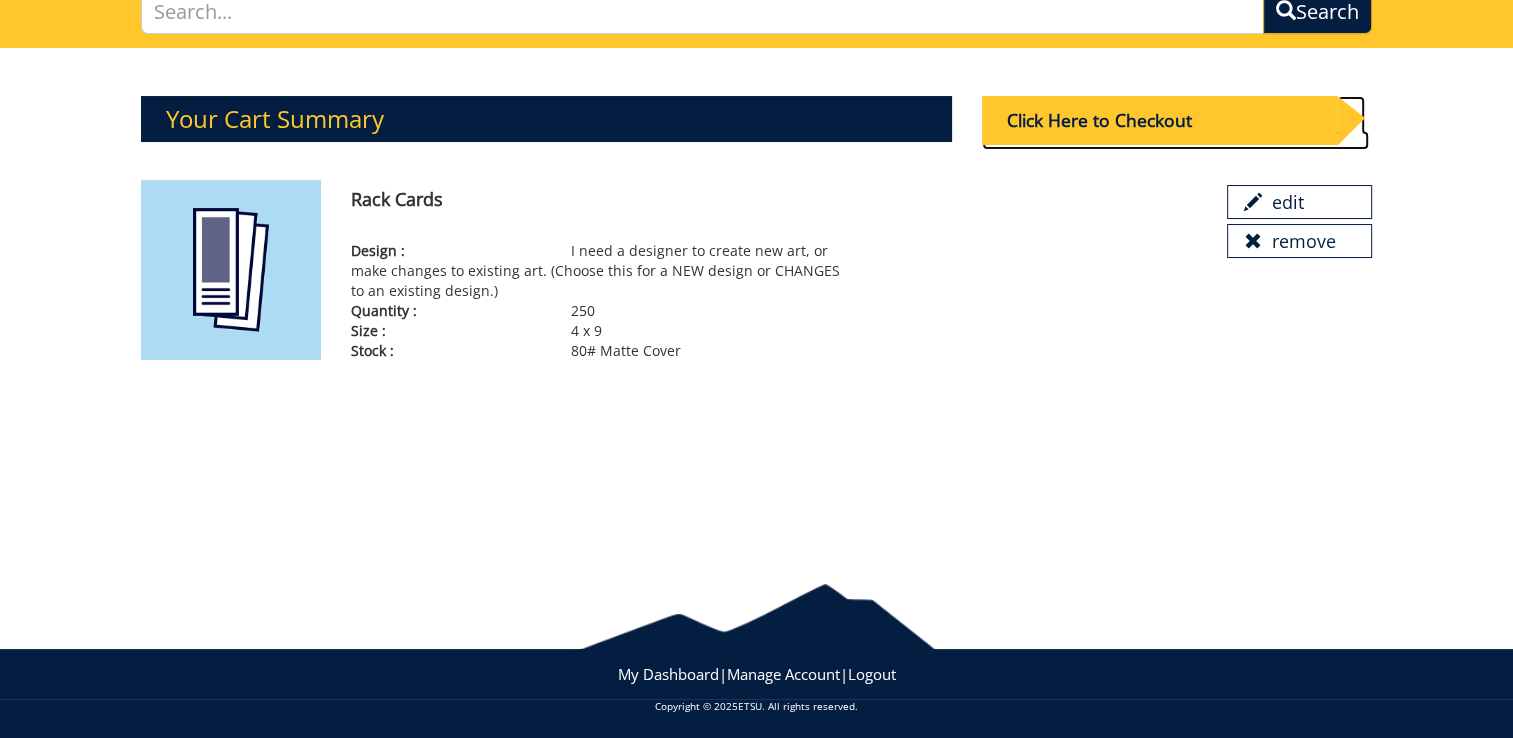 click on "Click Here to Checkout" at bounding box center (1159, 120) 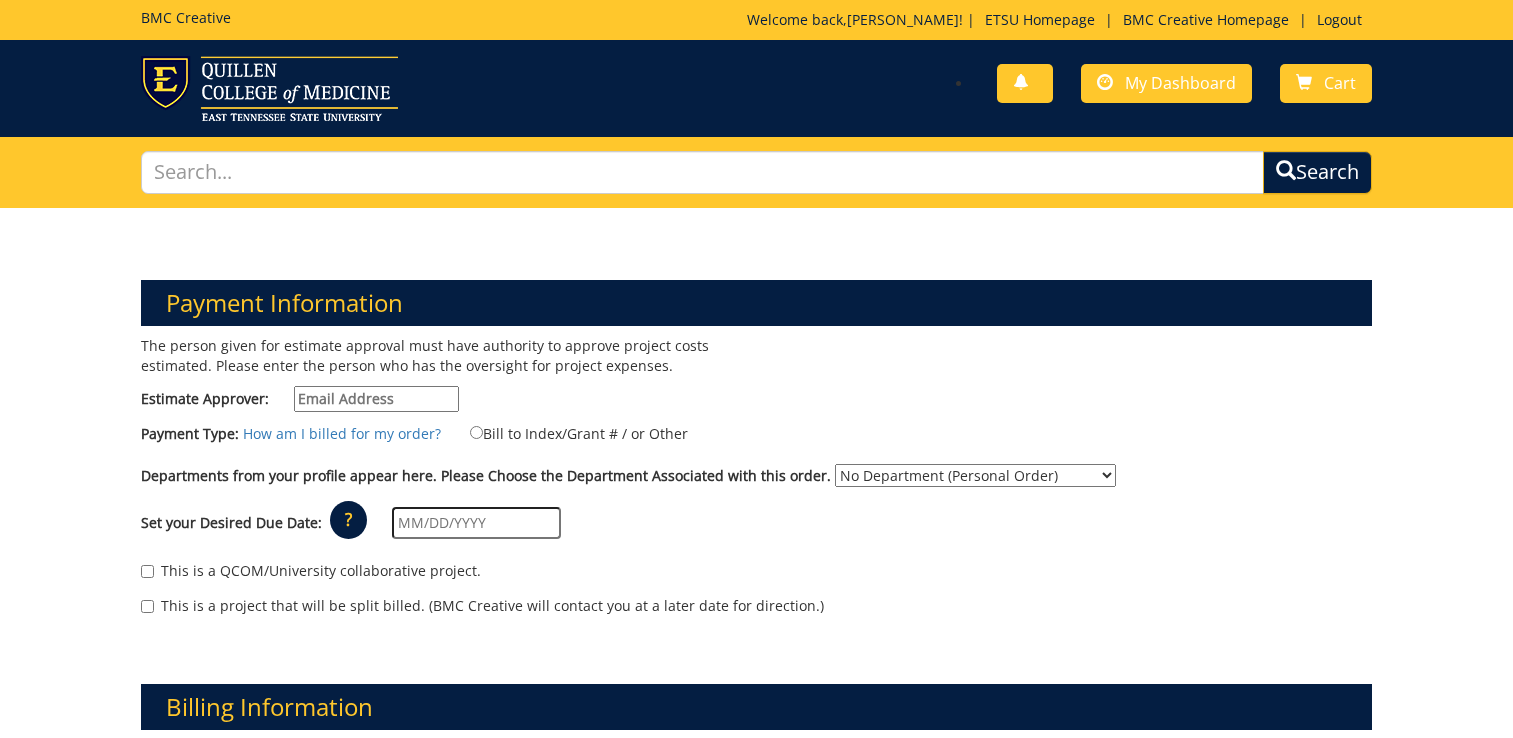 scroll, scrollTop: 0, scrollLeft: 0, axis: both 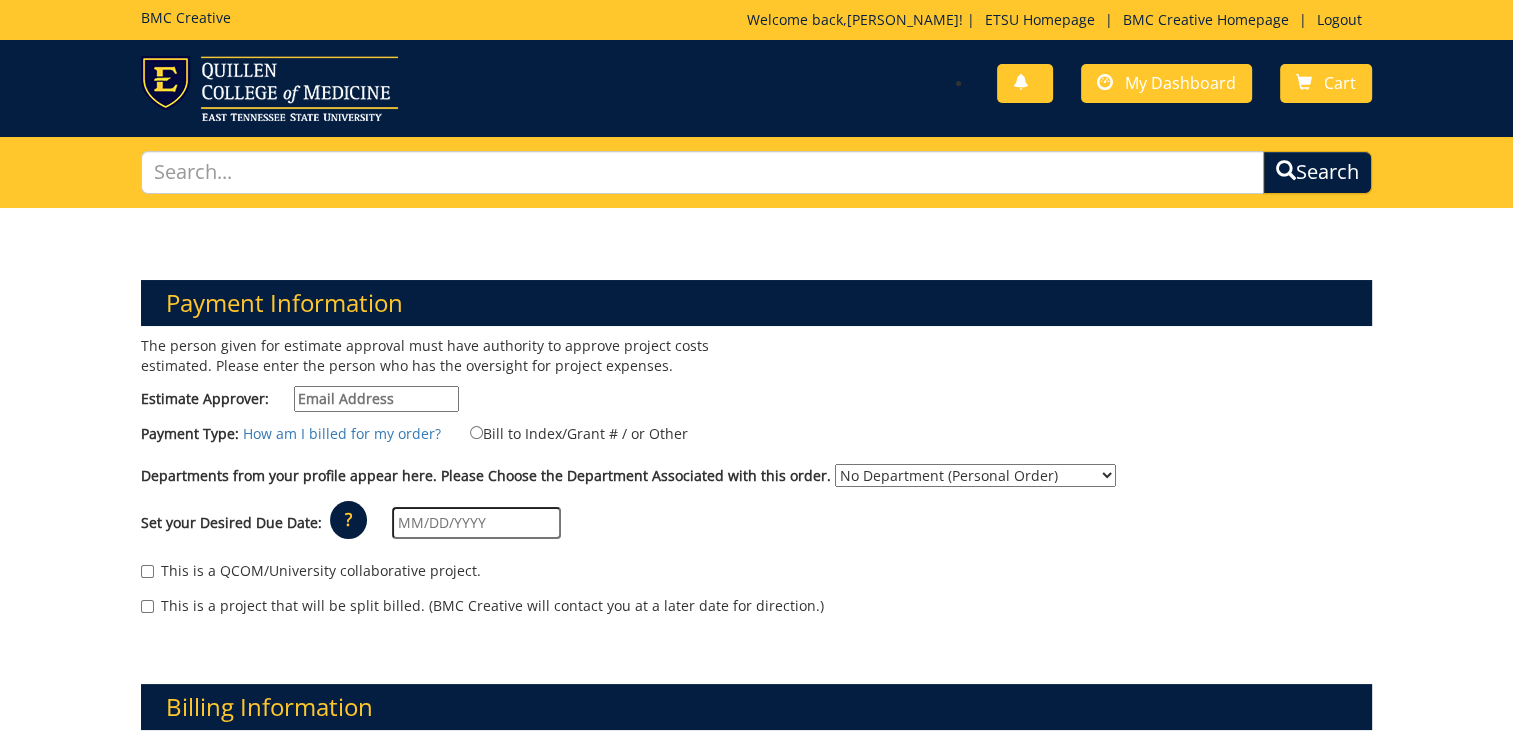 click on "Estimate Approver:" at bounding box center (376, 399) 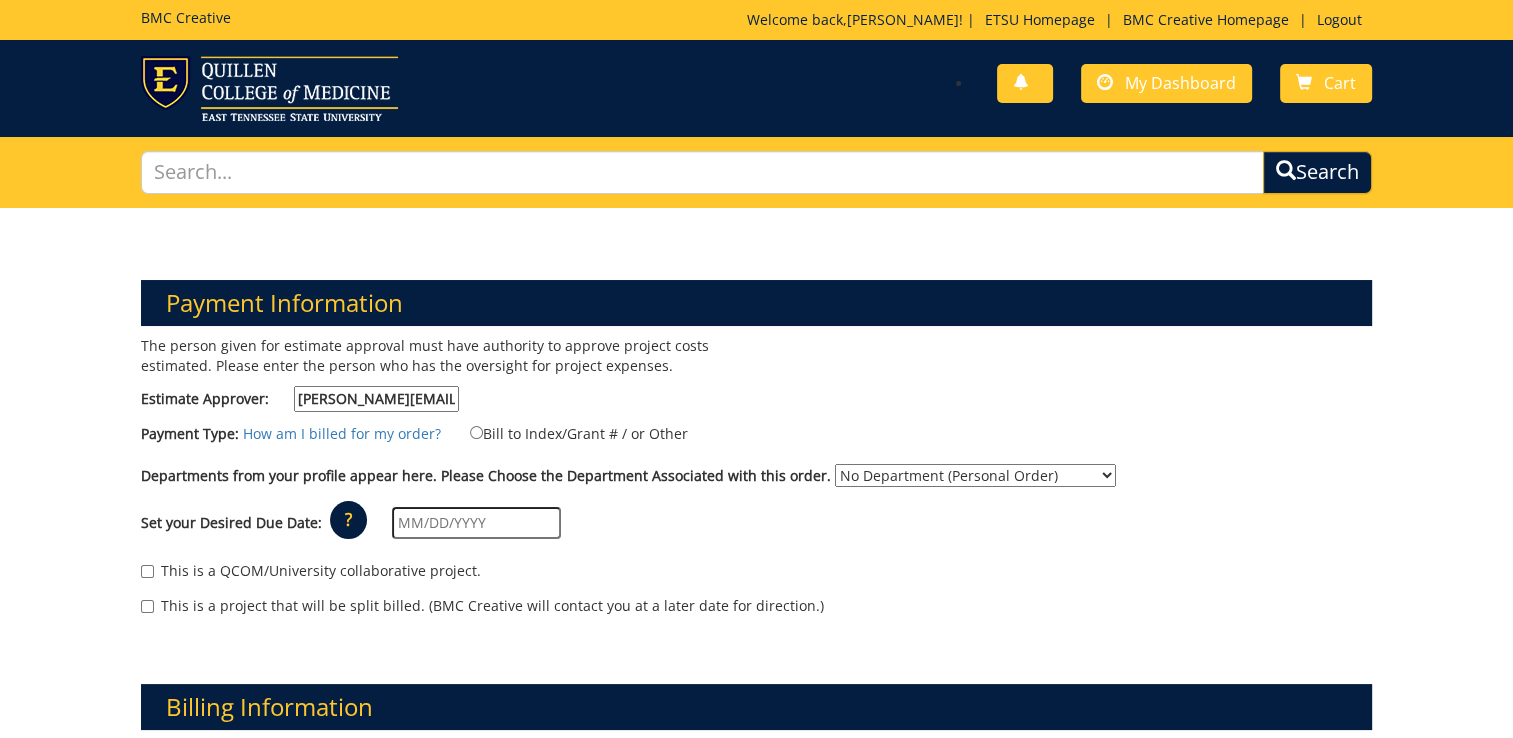 scroll, scrollTop: 0, scrollLeft: 18, axis: horizontal 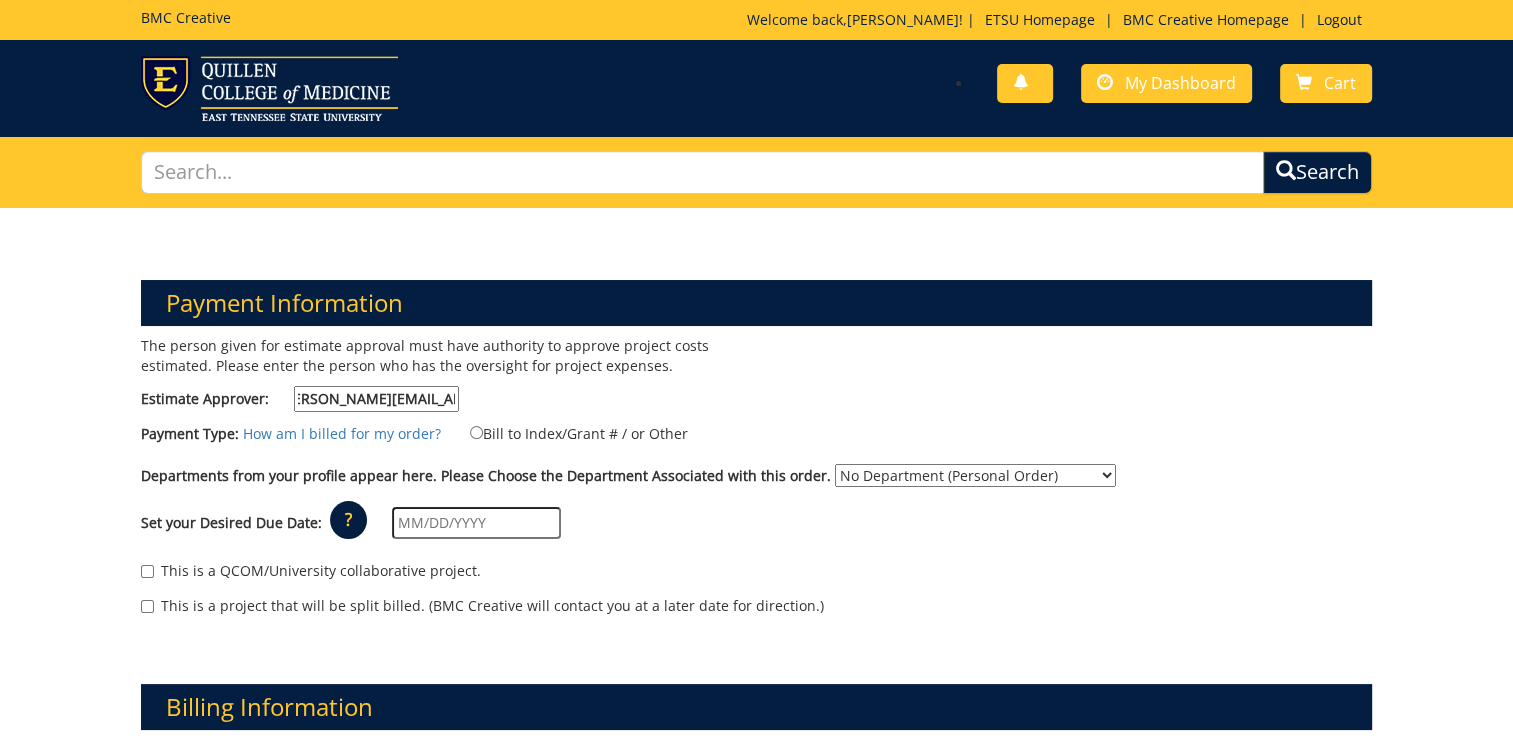 type on "BRAMLETTE@mail.etsu.edu" 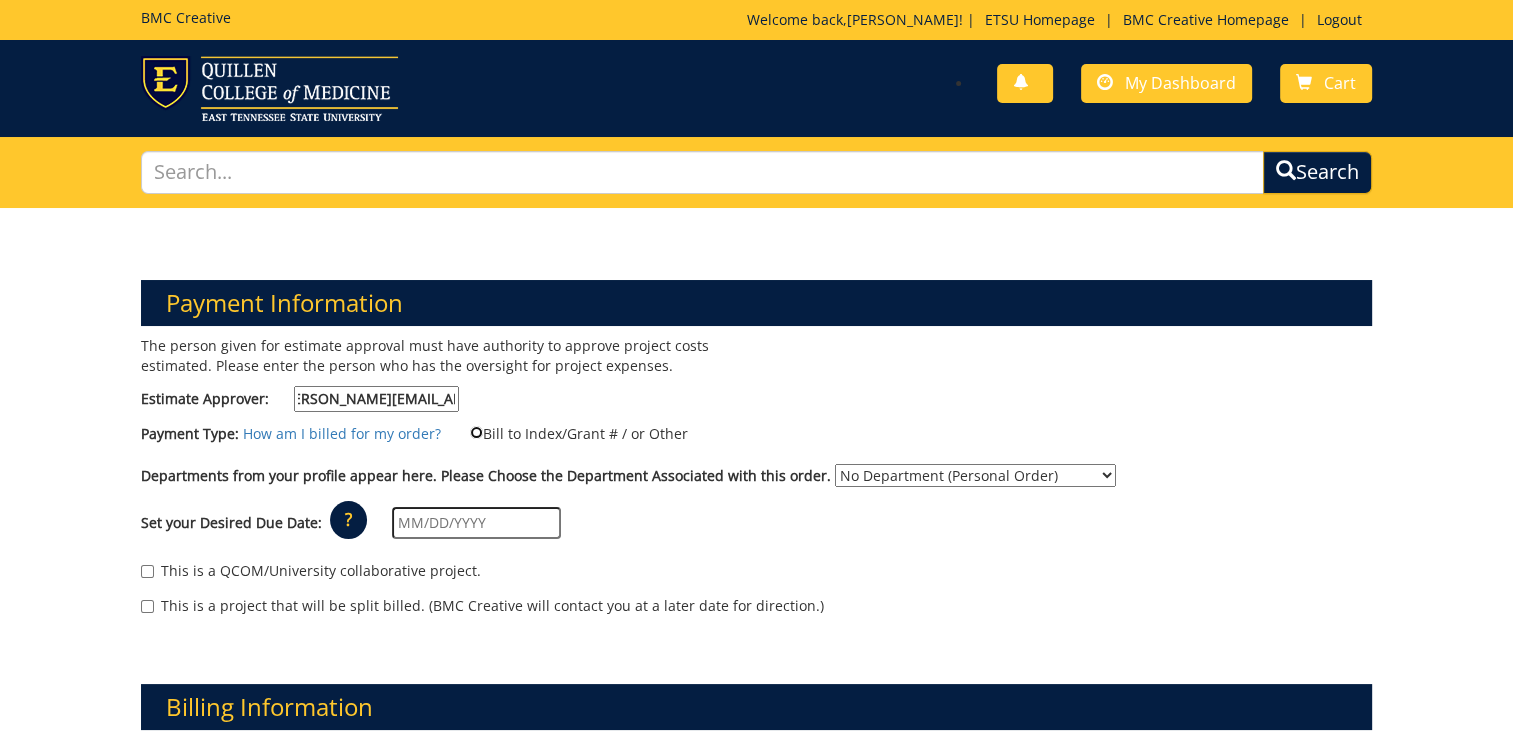 scroll, scrollTop: 0, scrollLeft: 0, axis: both 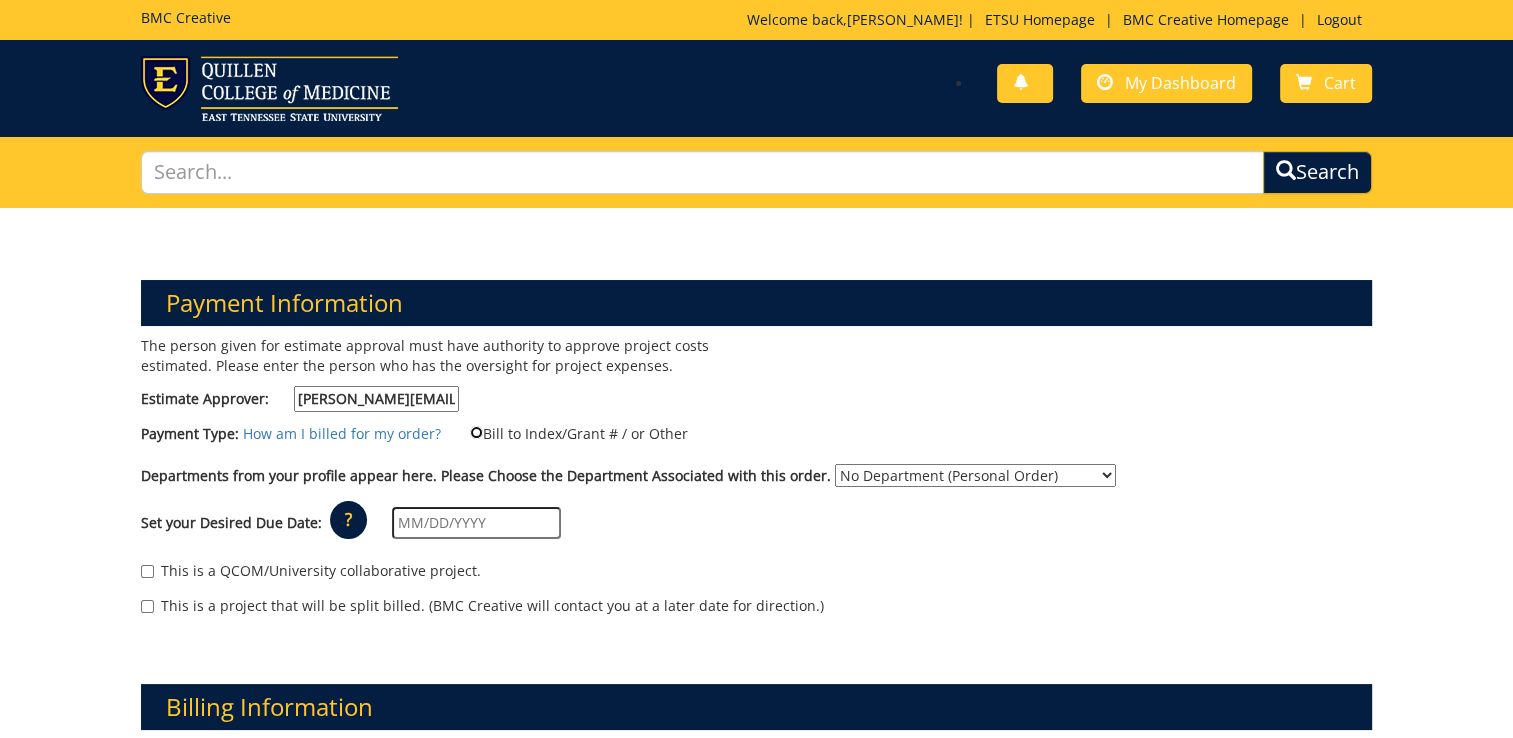 click on "Bill to Index/Grant # / or
Other" at bounding box center (476, 432) 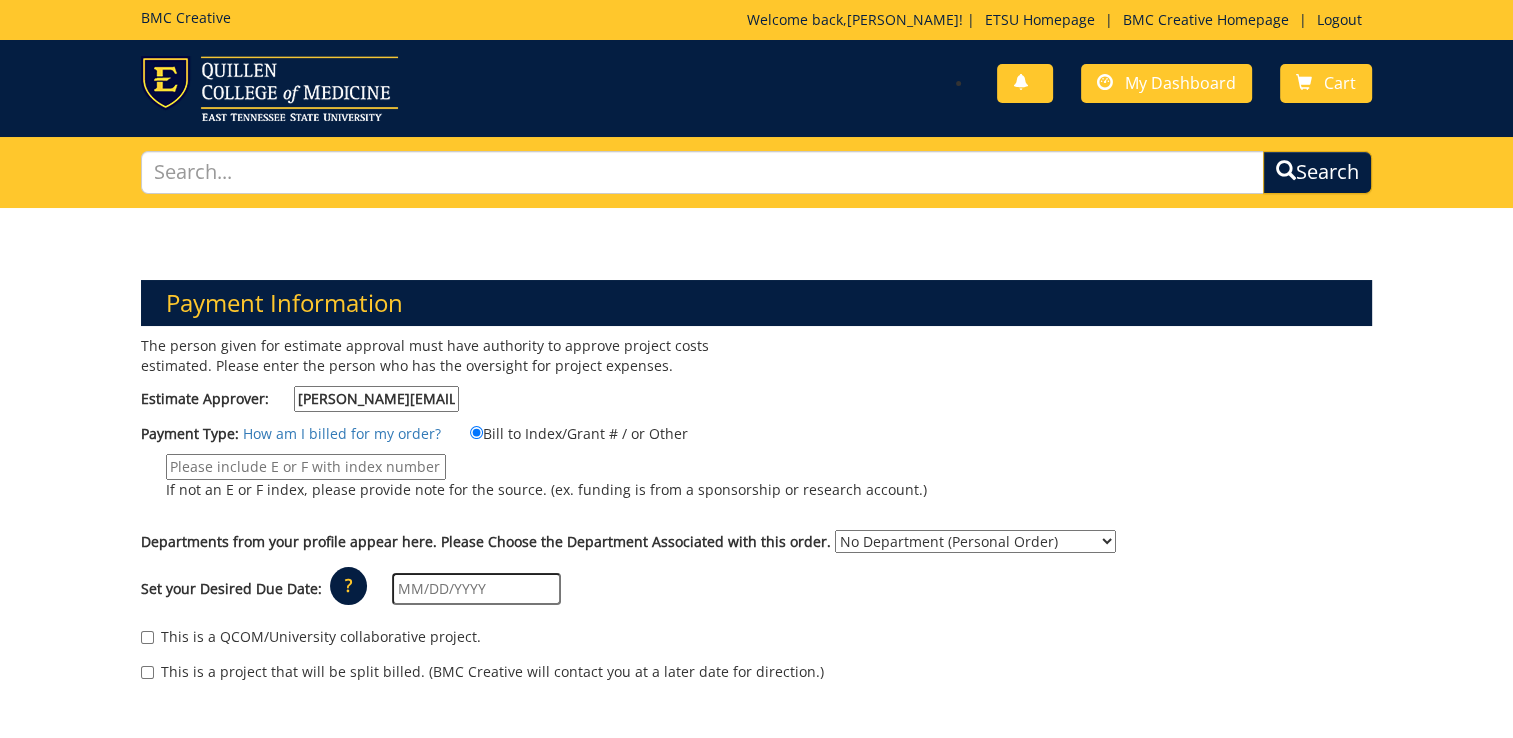 click on "No Department (Personal Order)
ETSU Health - Physical Therapy (MEAC)" at bounding box center [975, 541] 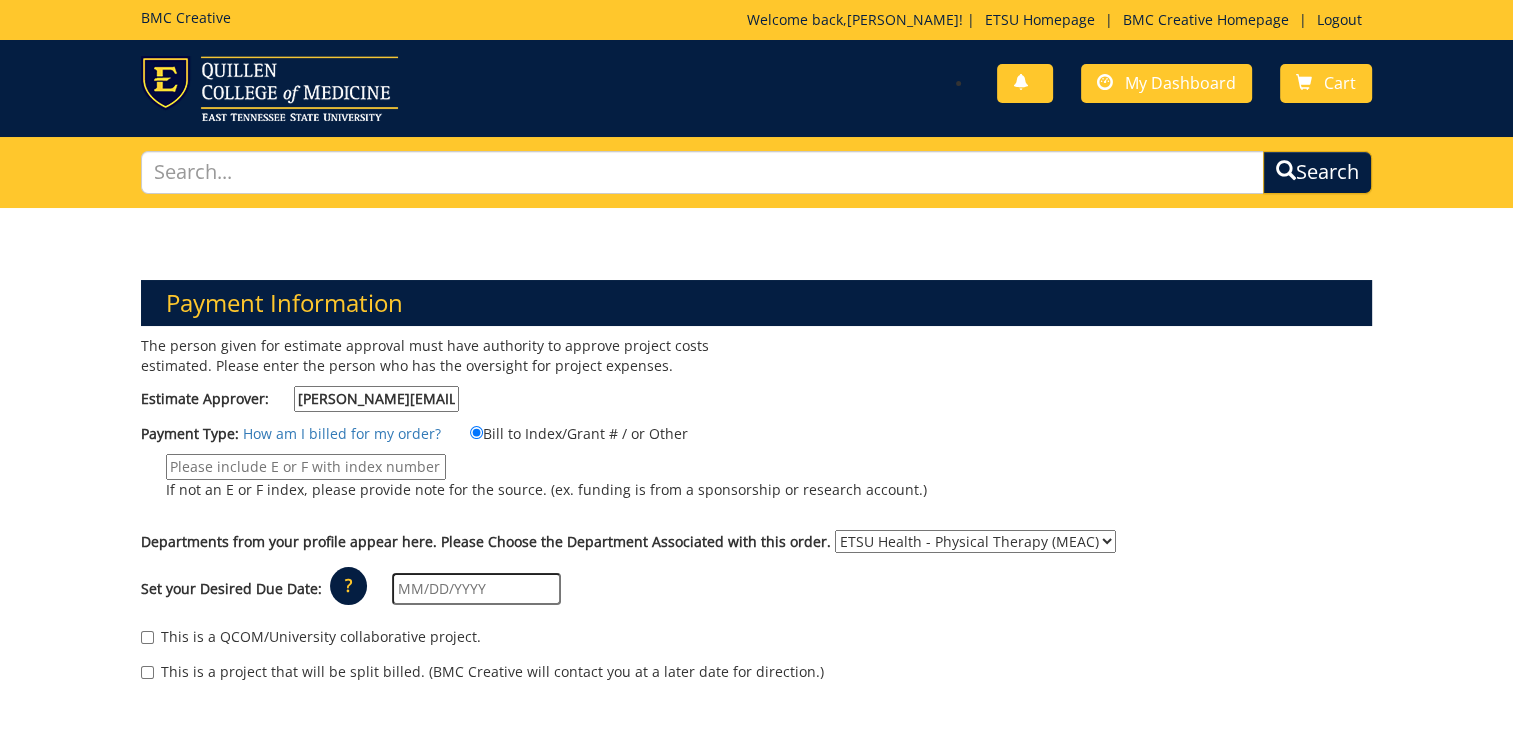 click on "No Department (Personal Order)
ETSU Health - Physical Therapy (MEAC)" at bounding box center (975, 541) 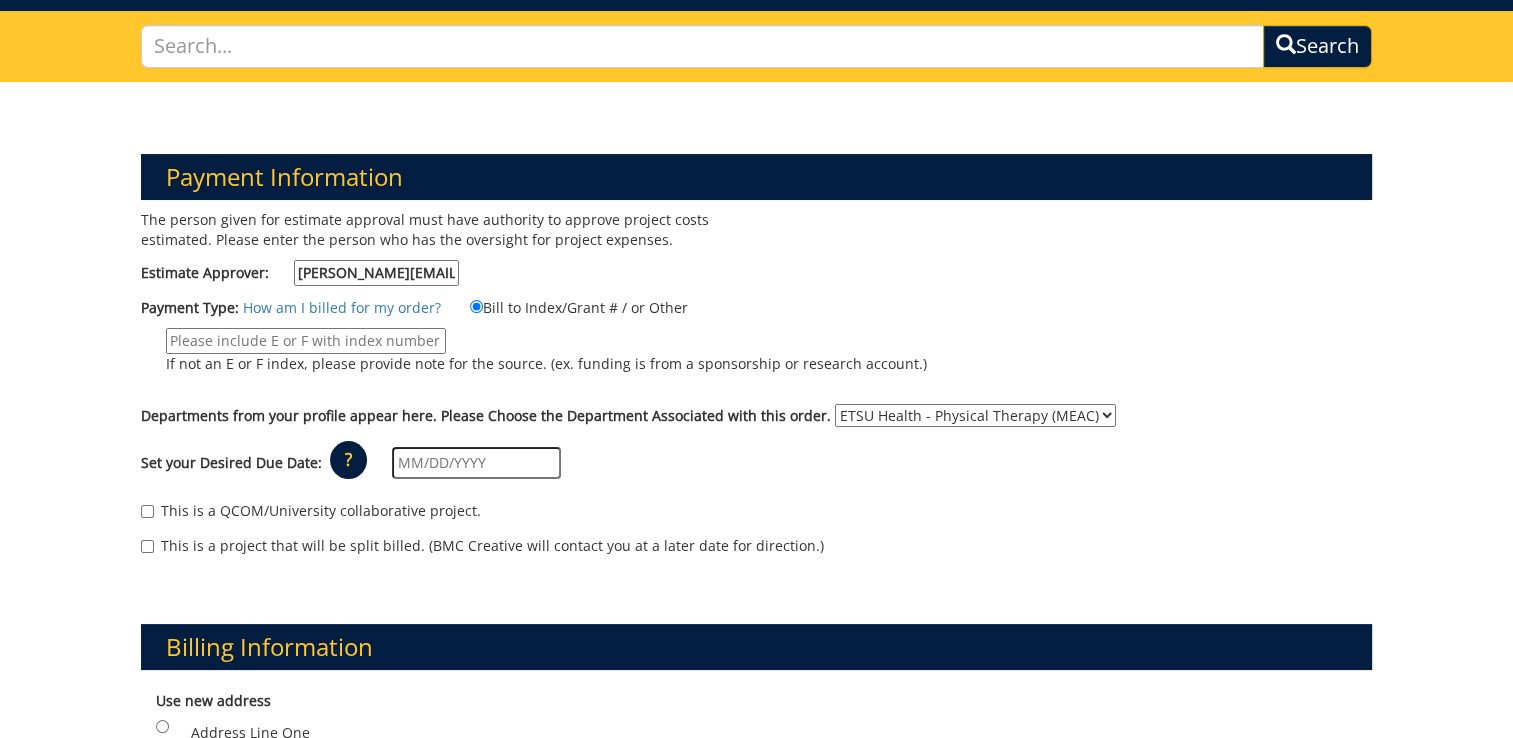 scroll, scrollTop: 127, scrollLeft: 0, axis: vertical 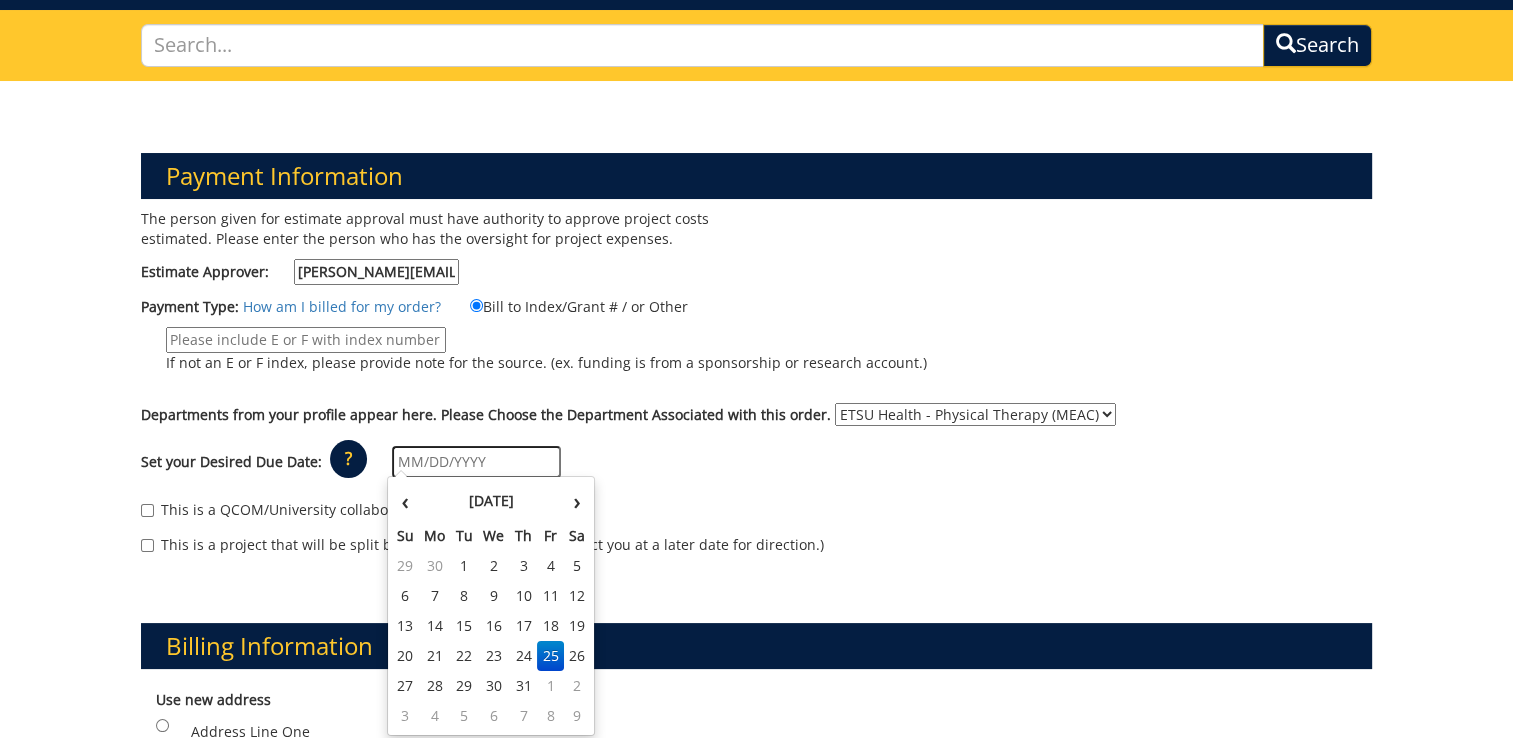 click at bounding box center (476, 462) 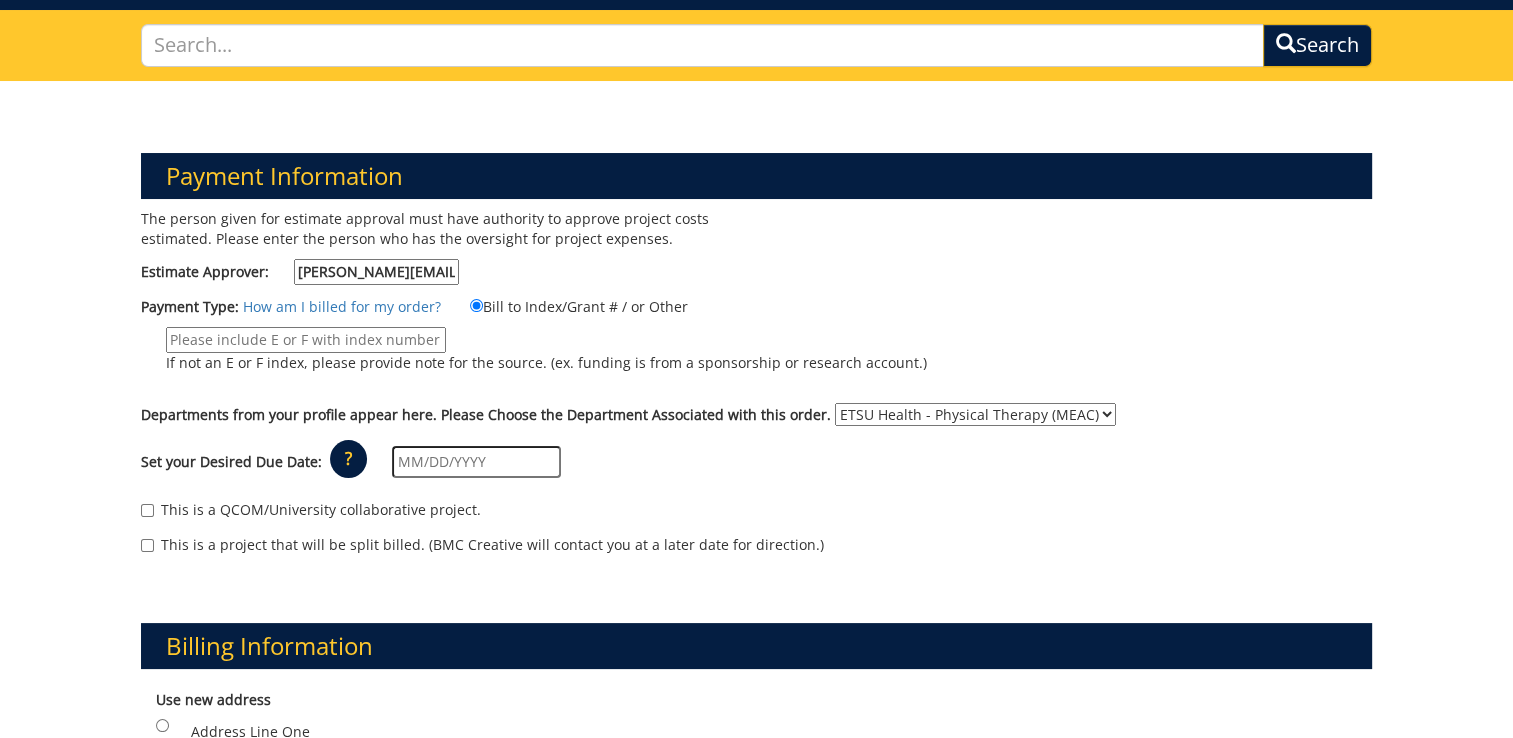click at bounding box center (476, 462) 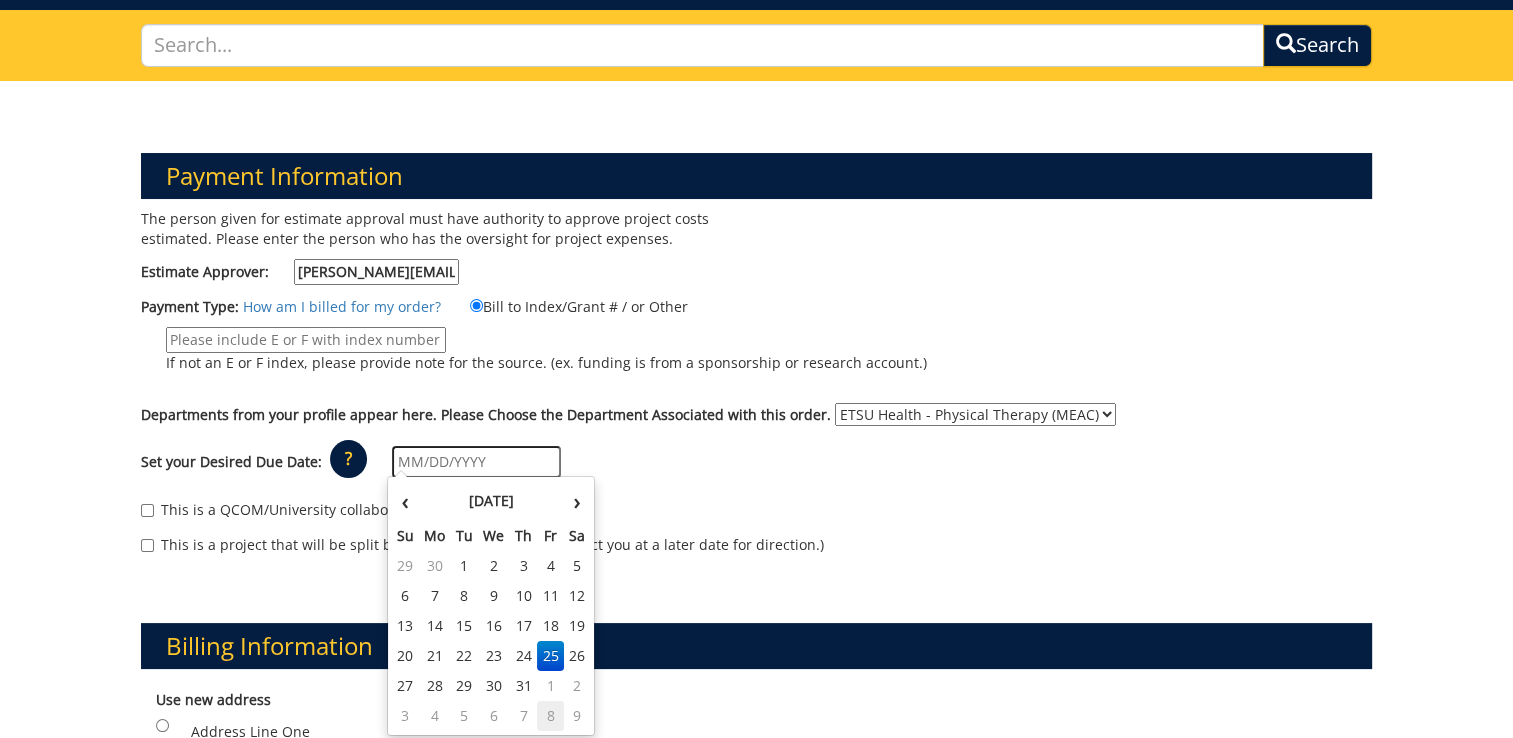 click on "8" at bounding box center [550, 716] 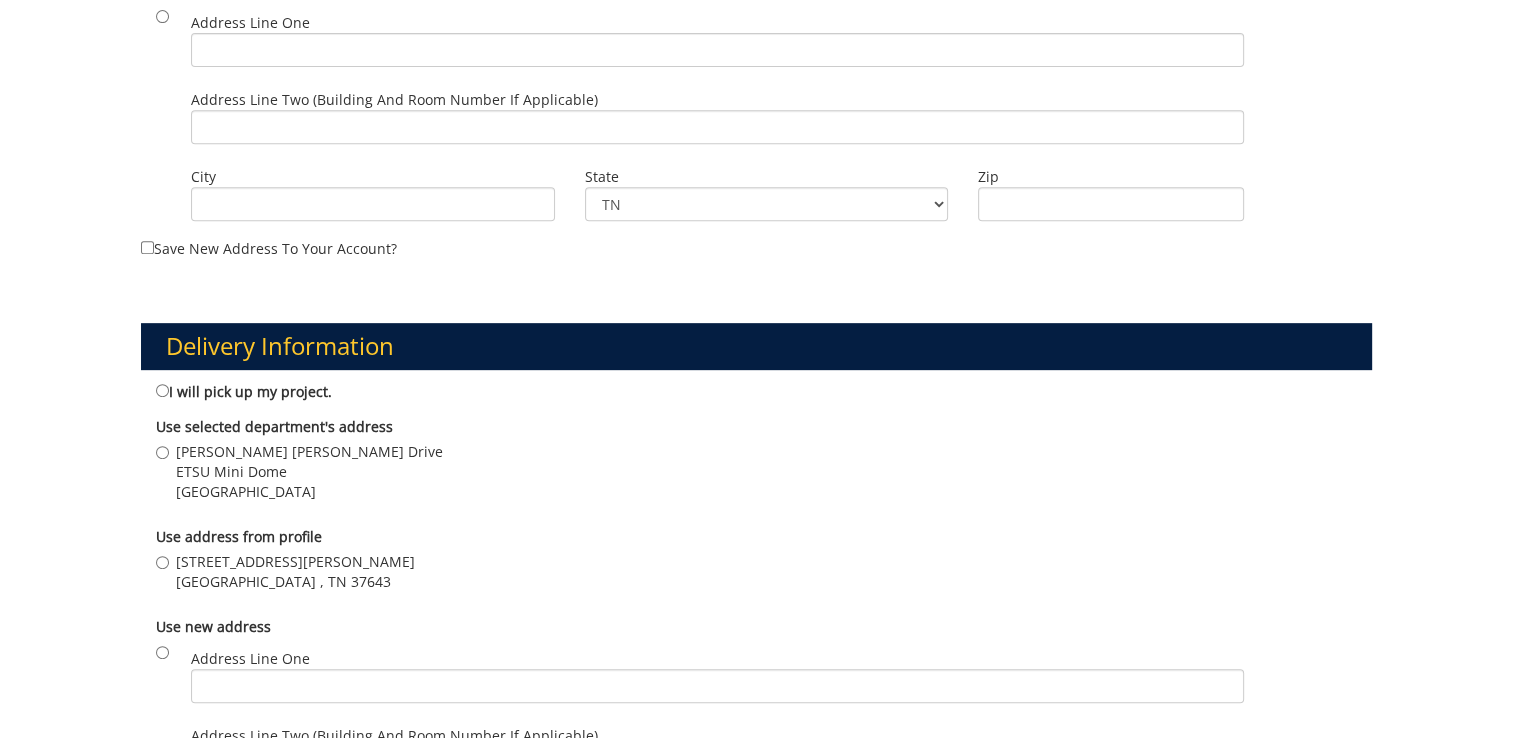 scroll, scrollTop: 838, scrollLeft: 0, axis: vertical 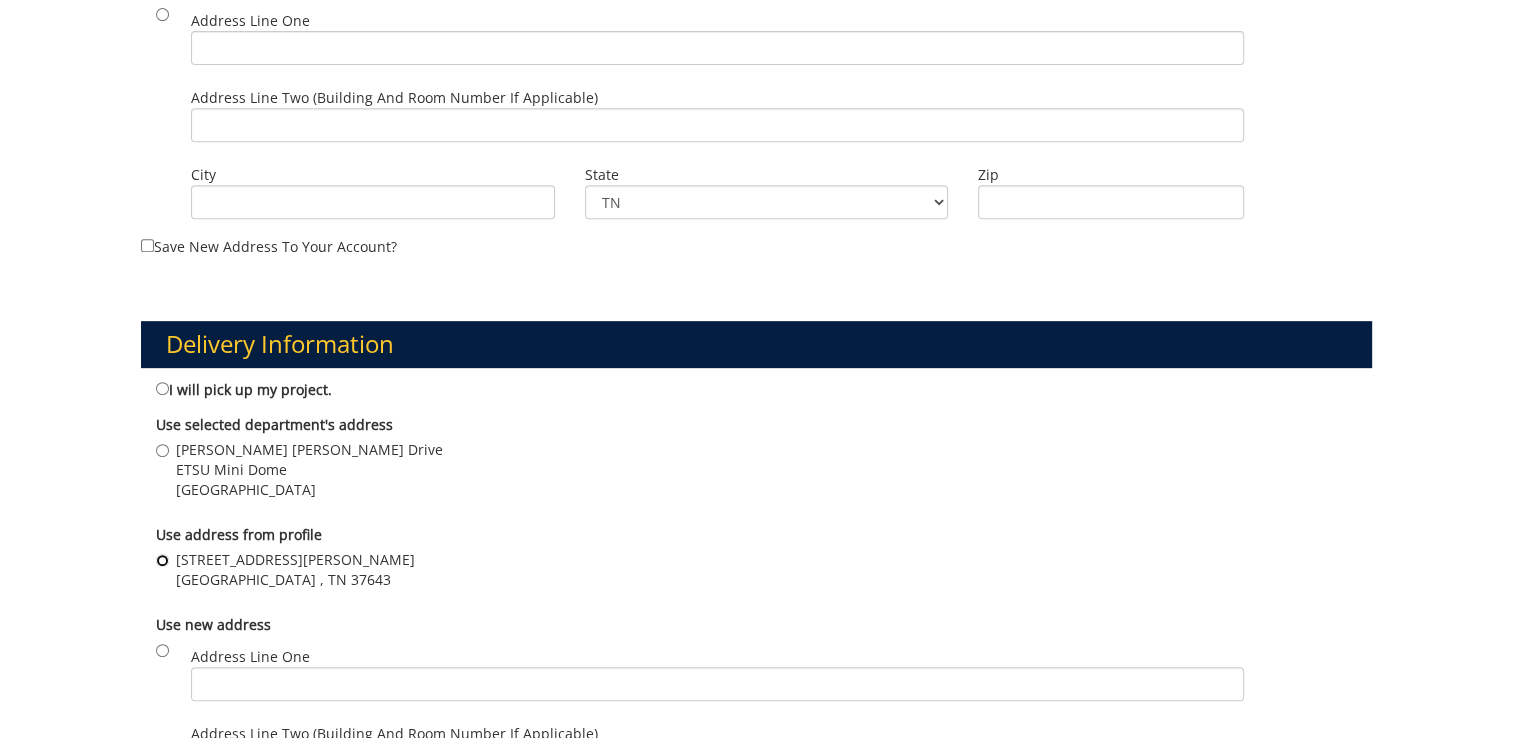 click on "1000 Jason Witten Way
Elizabethton
, TN 37643" at bounding box center (162, 560) 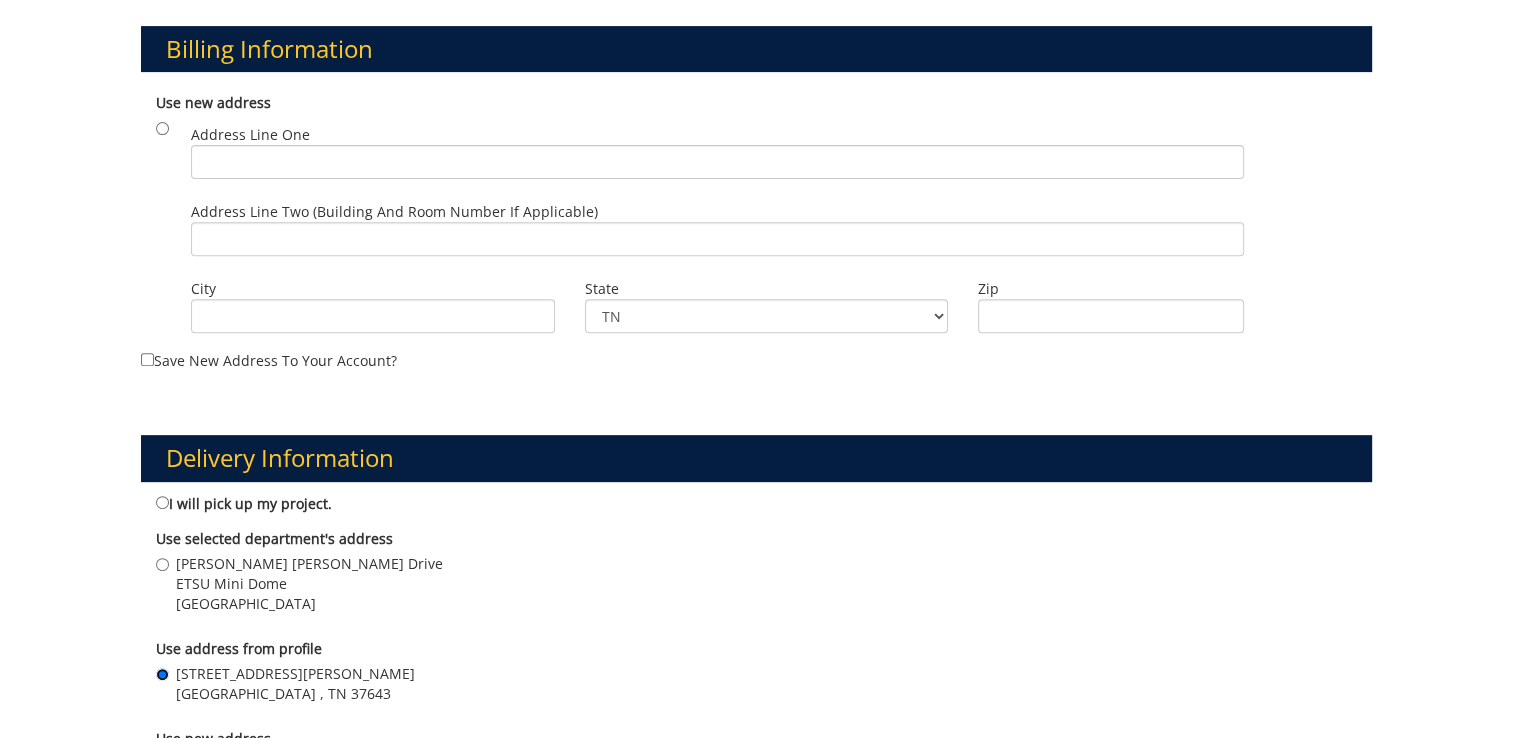 scroll, scrollTop: 727, scrollLeft: 0, axis: vertical 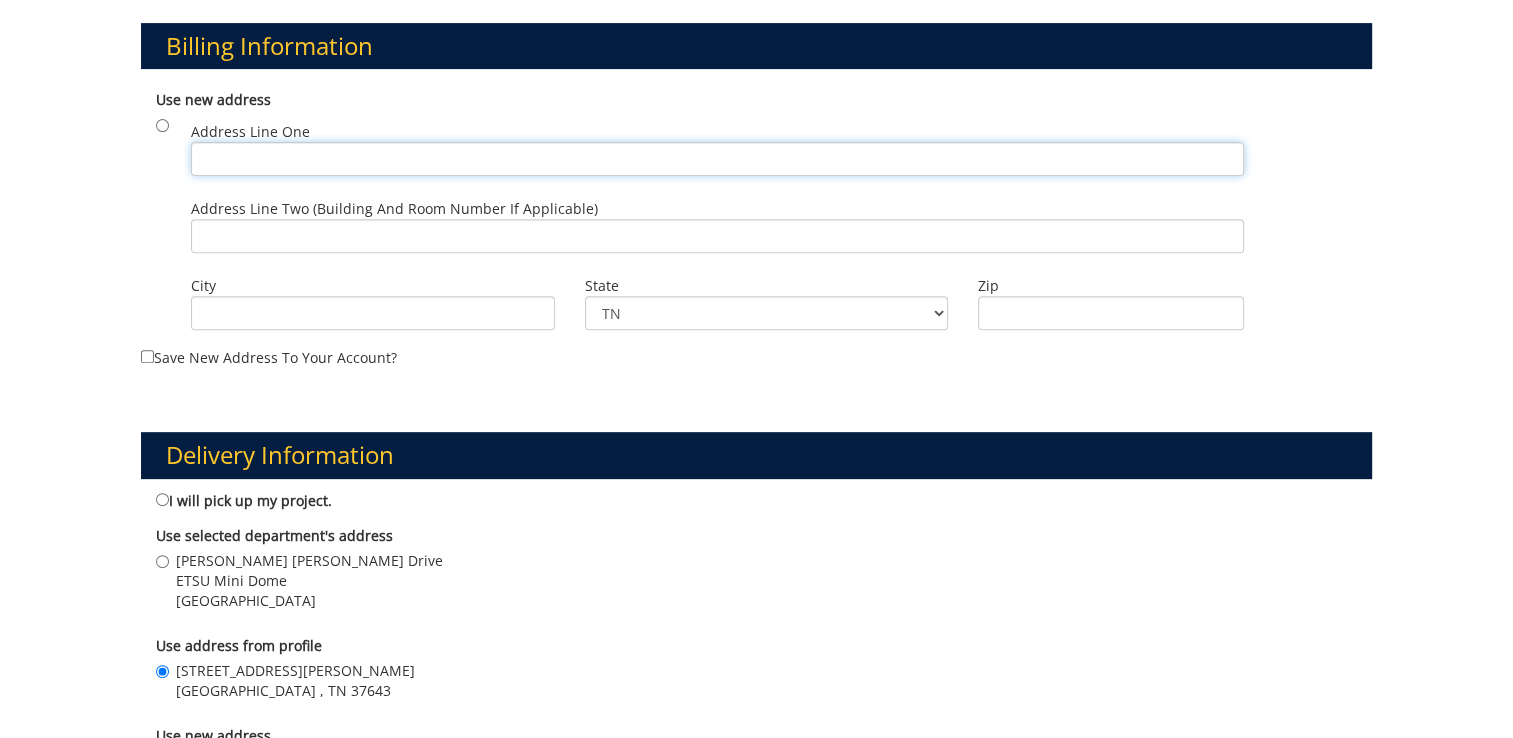 click on "Address Line One" at bounding box center (717, 159) 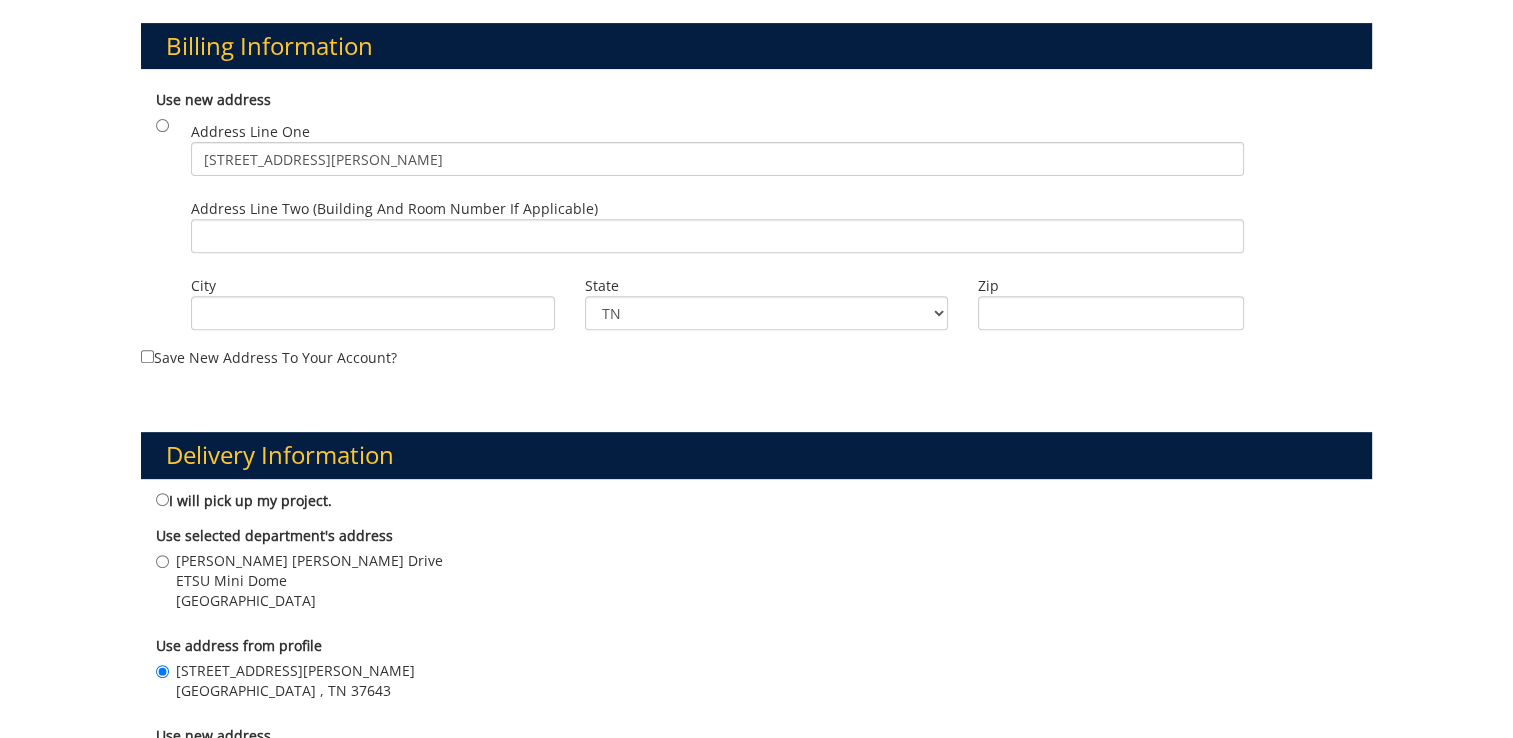 type on "ETSU Health/[PERSON_NAME] center" 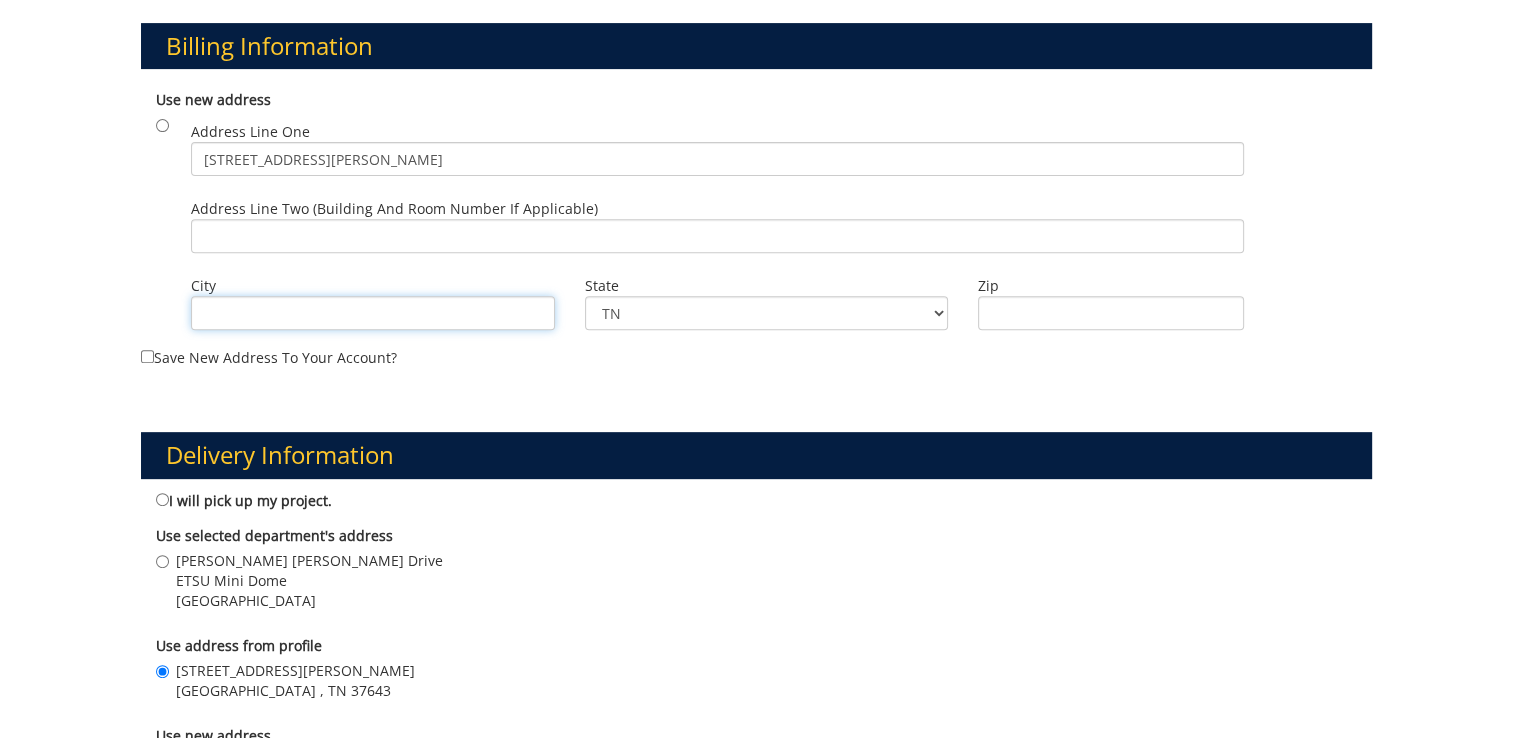 type on "Elizabethton" 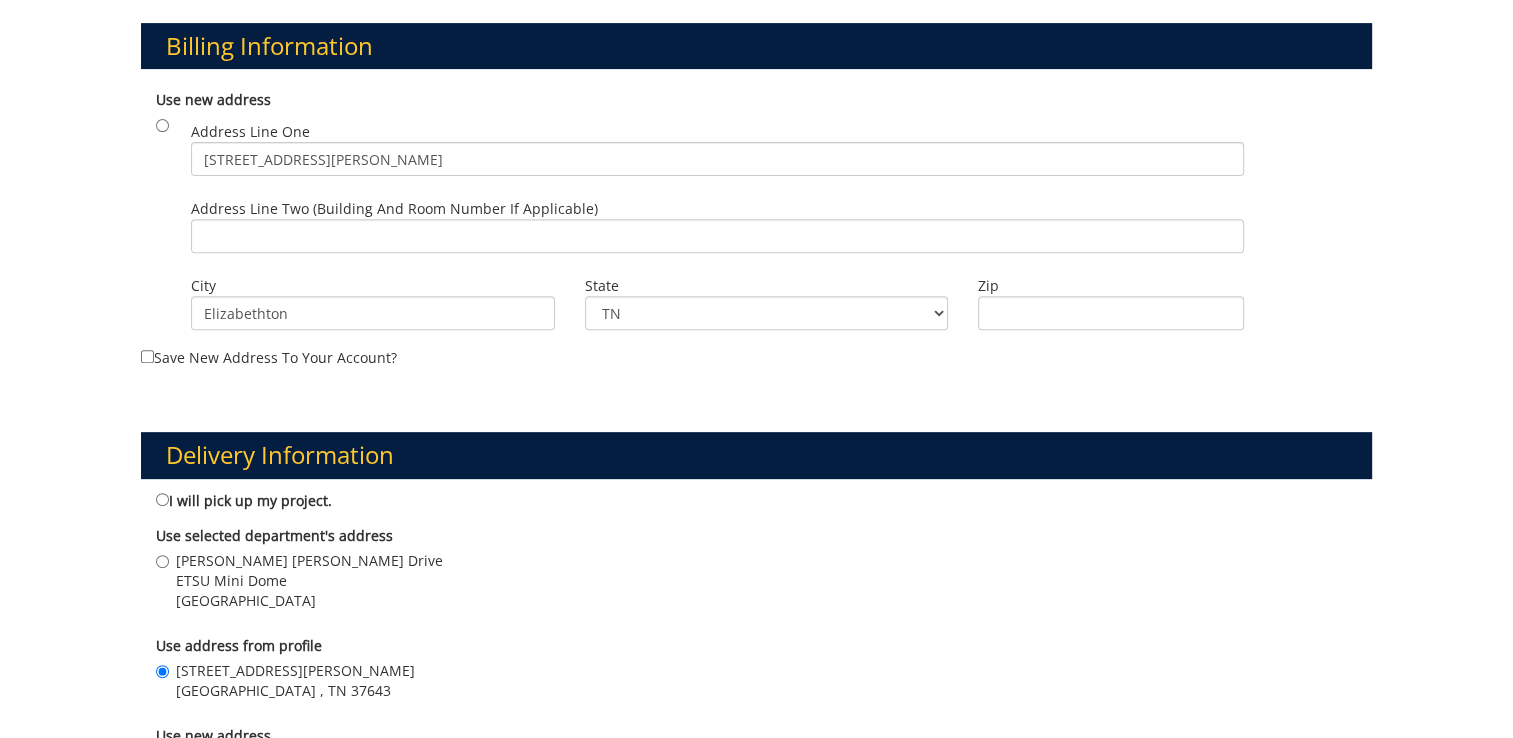 type on "37643" 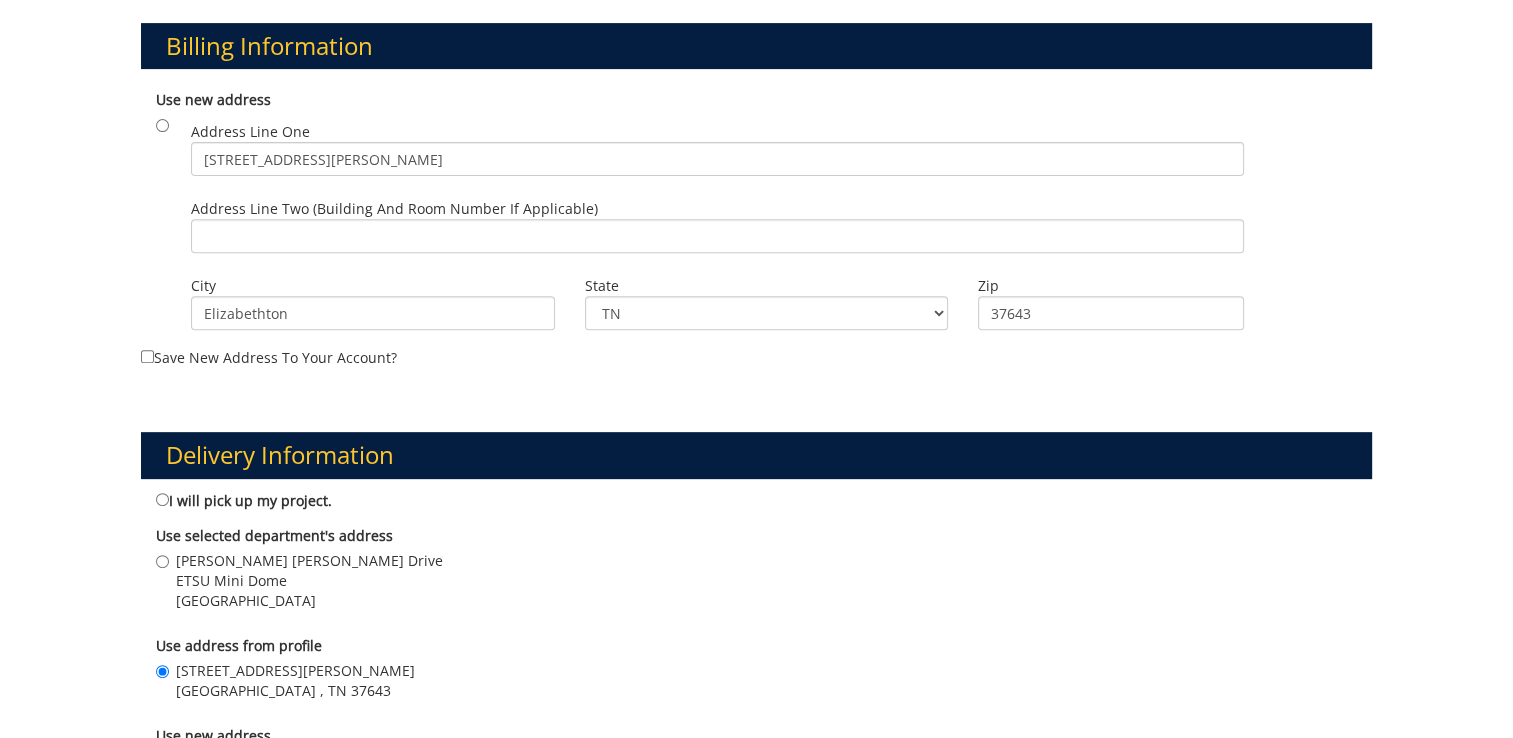 type on "1000 Jason Witten Way" 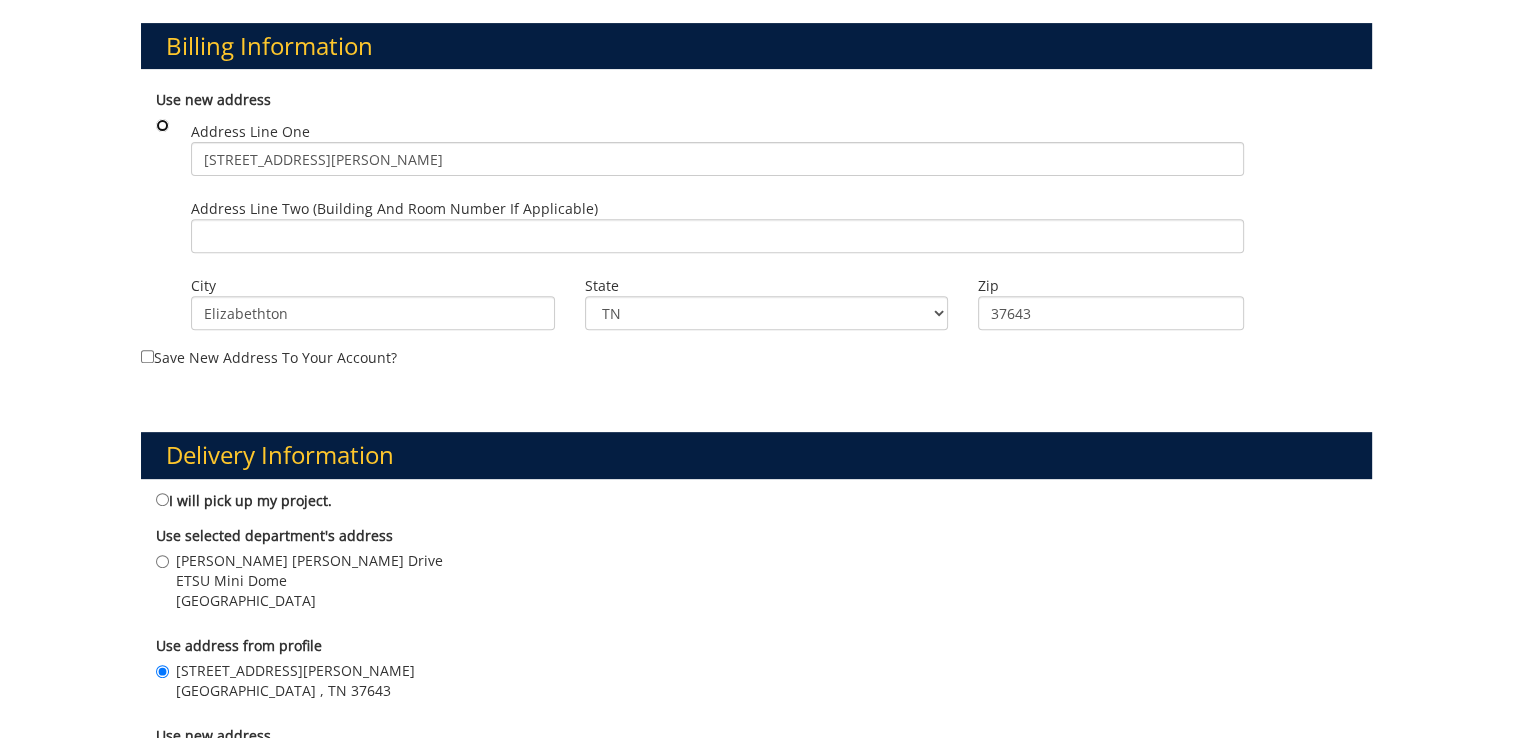 click at bounding box center (162, 125) 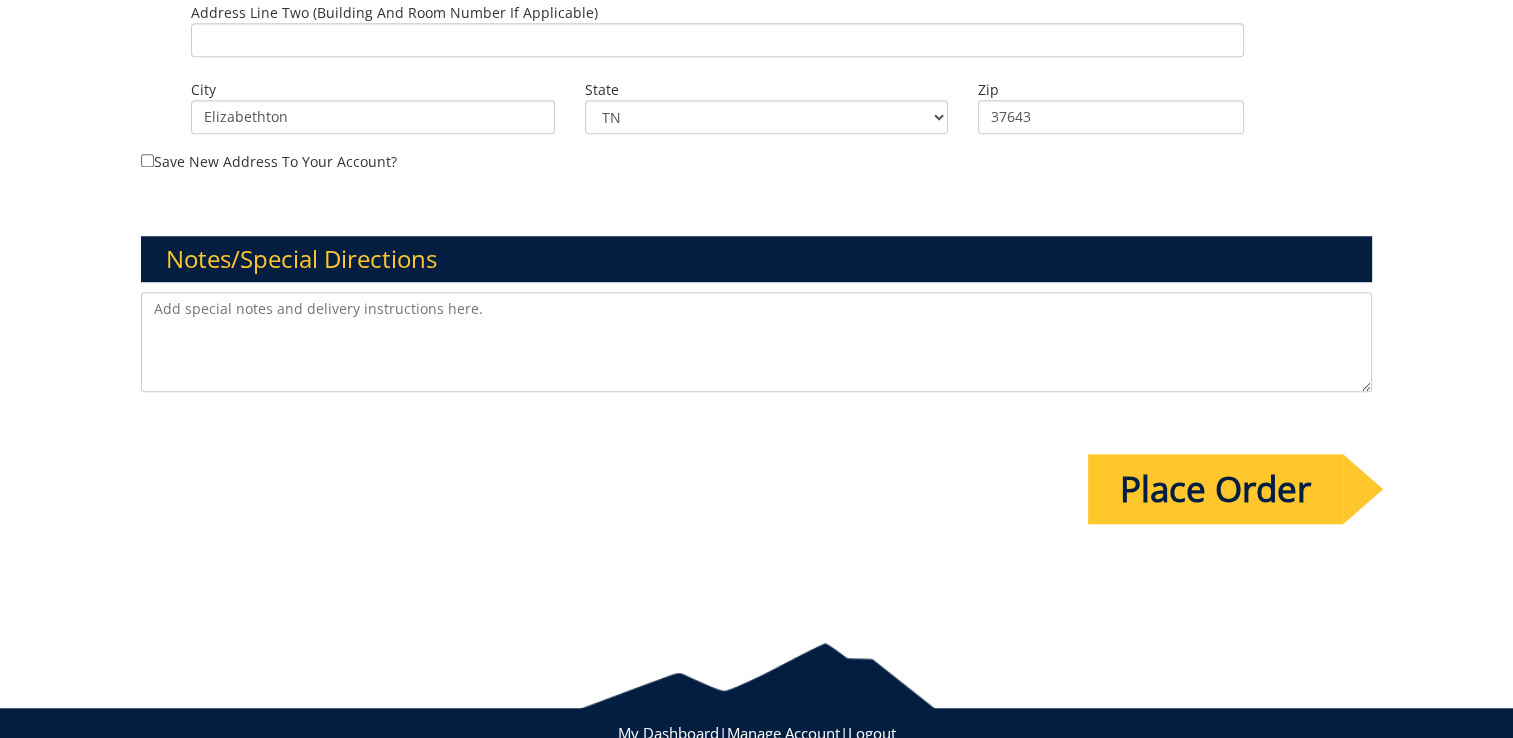 scroll, scrollTop: 1560, scrollLeft: 0, axis: vertical 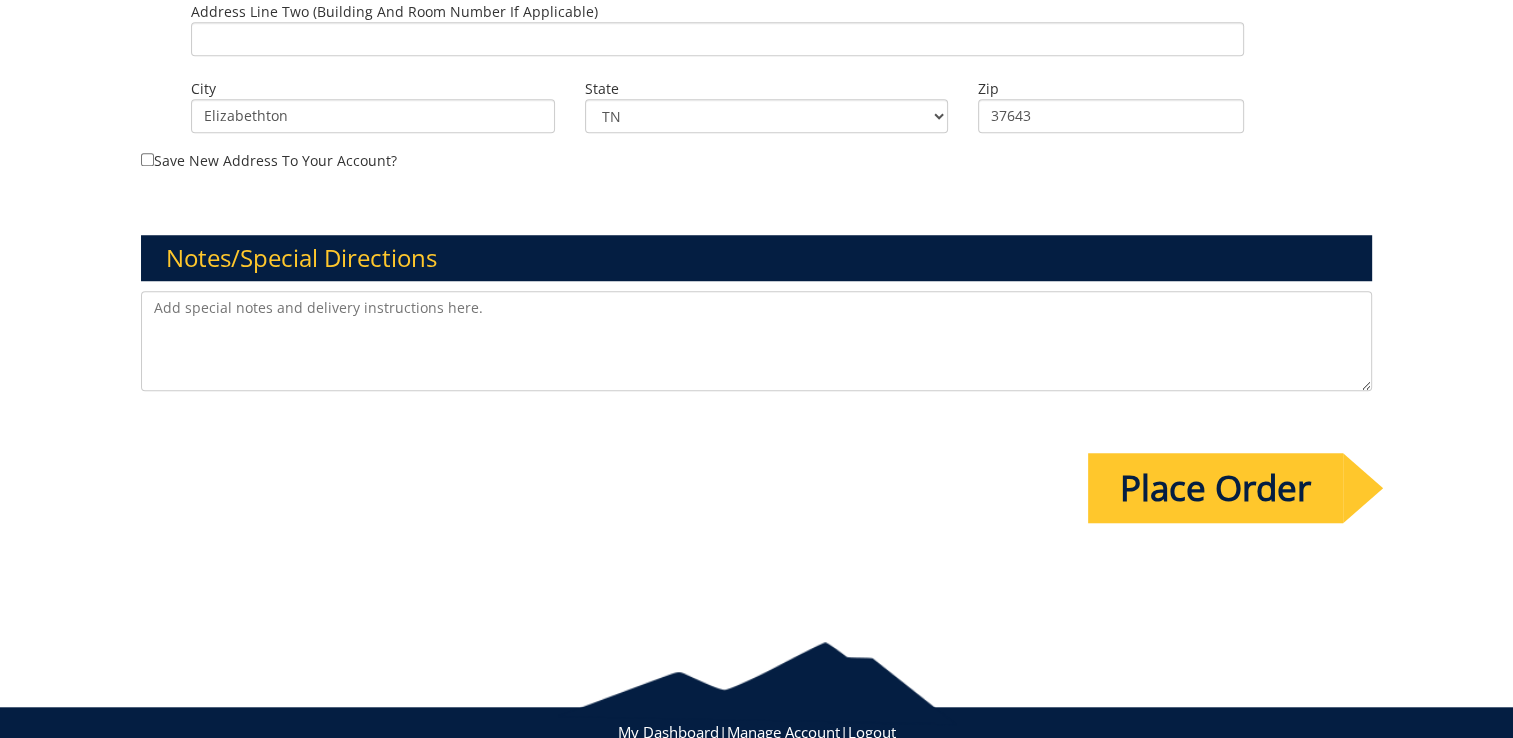 click on "Place Order" at bounding box center [1215, 488] 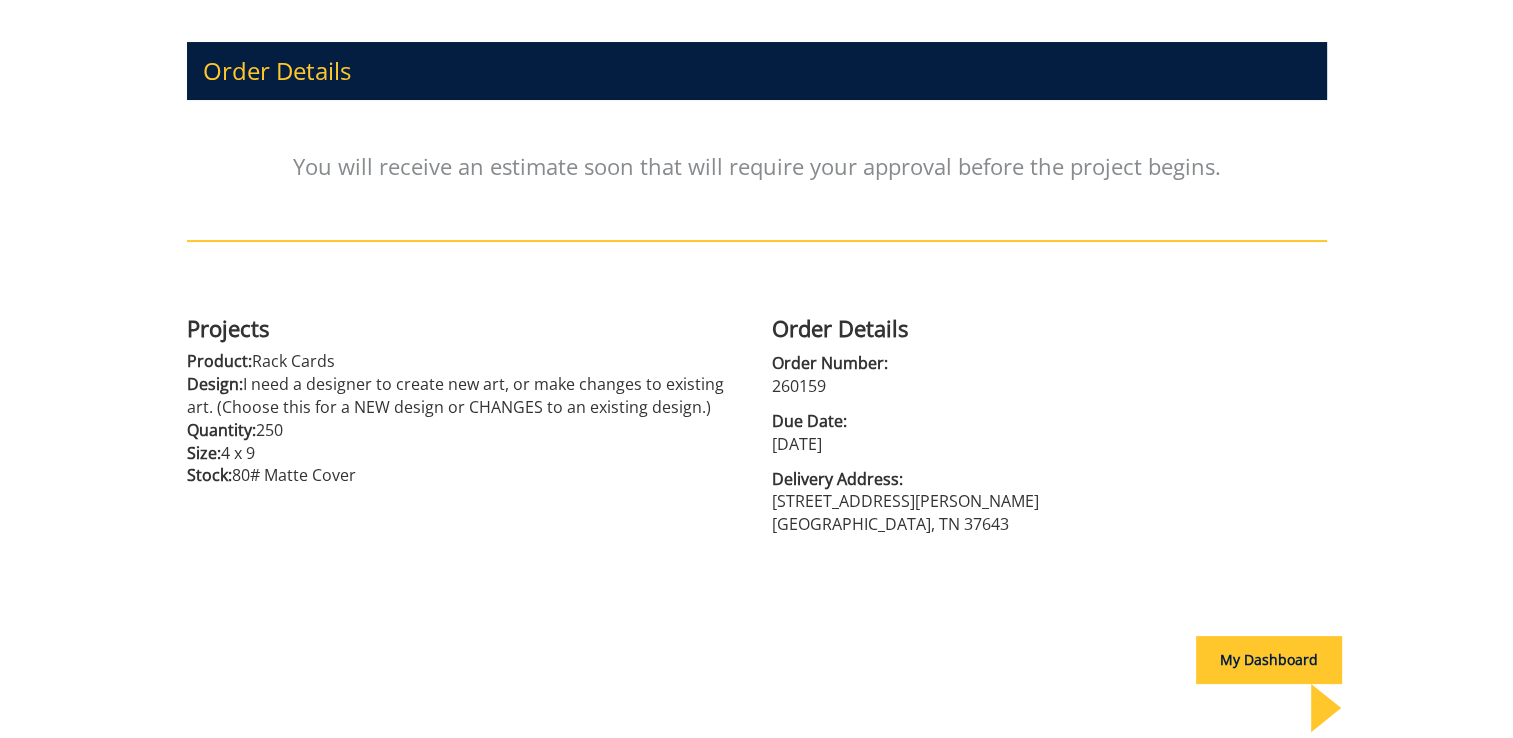 scroll, scrollTop: 240, scrollLeft: 0, axis: vertical 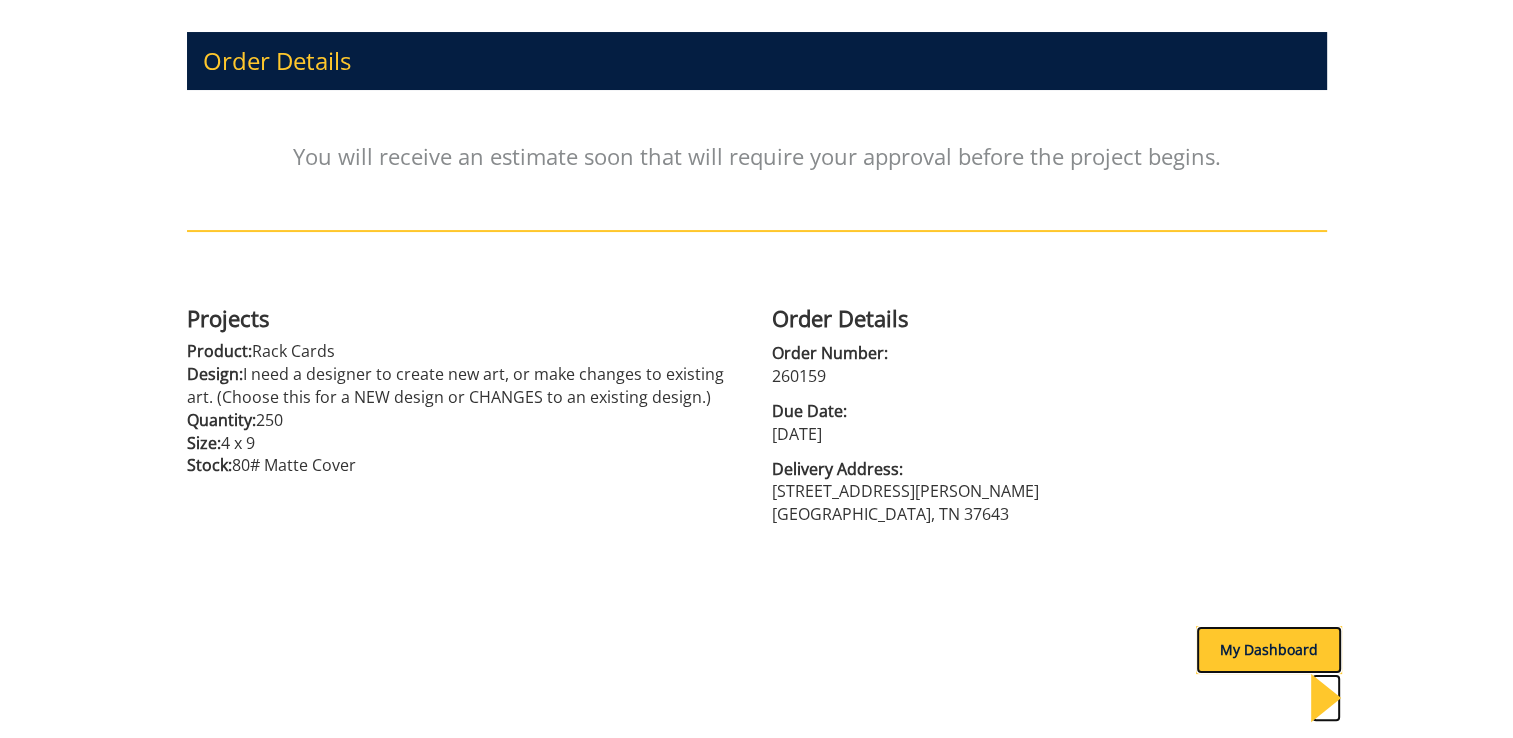 click on "My Dashboard" at bounding box center [1269, 650] 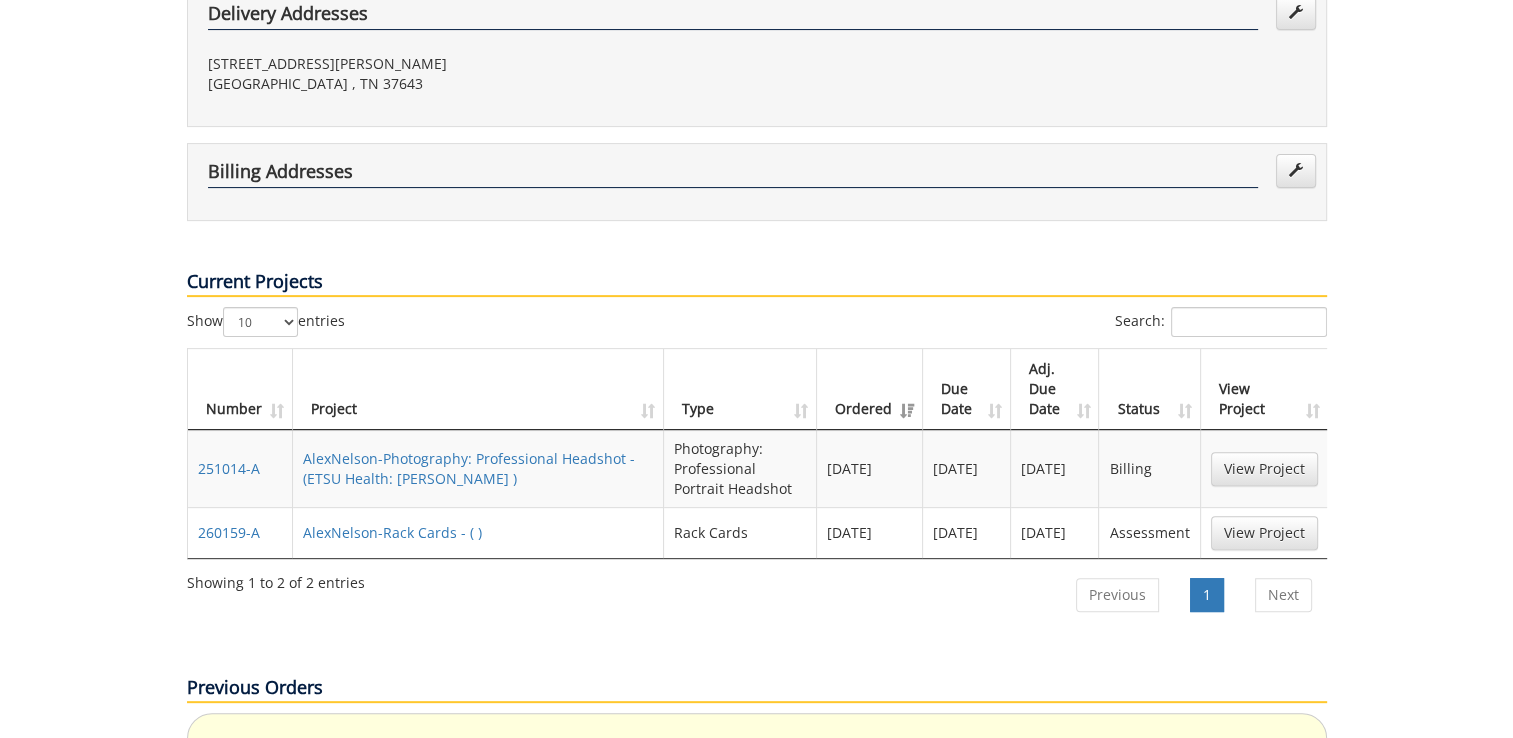 scroll, scrollTop: 564, scrollLeft: 0, axis: vertical 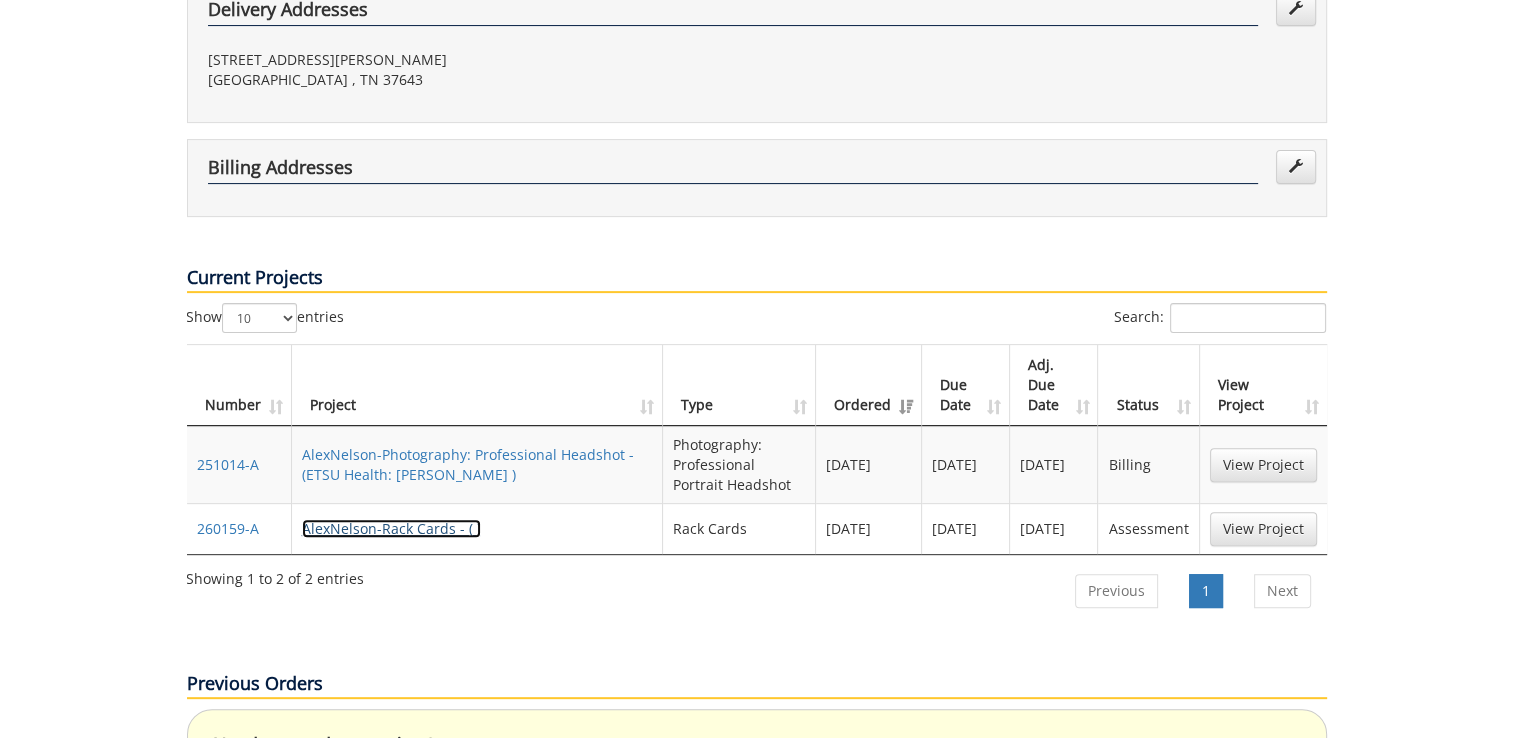click on "AlexNelson-Rack Cards - (
)" at bounding box center [391, 528] 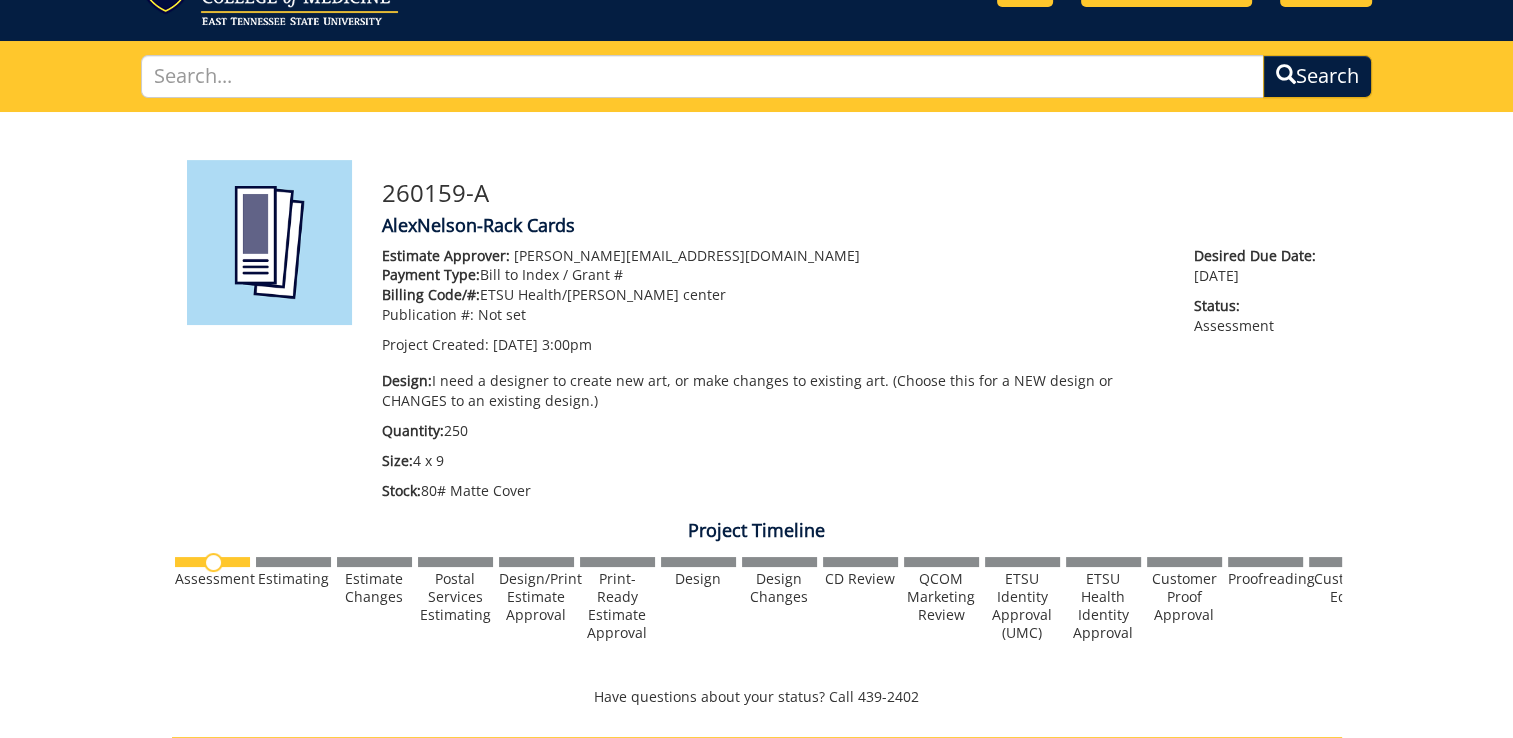scroll, scrollTop: 0, scrollLeft: 0, axis: both 